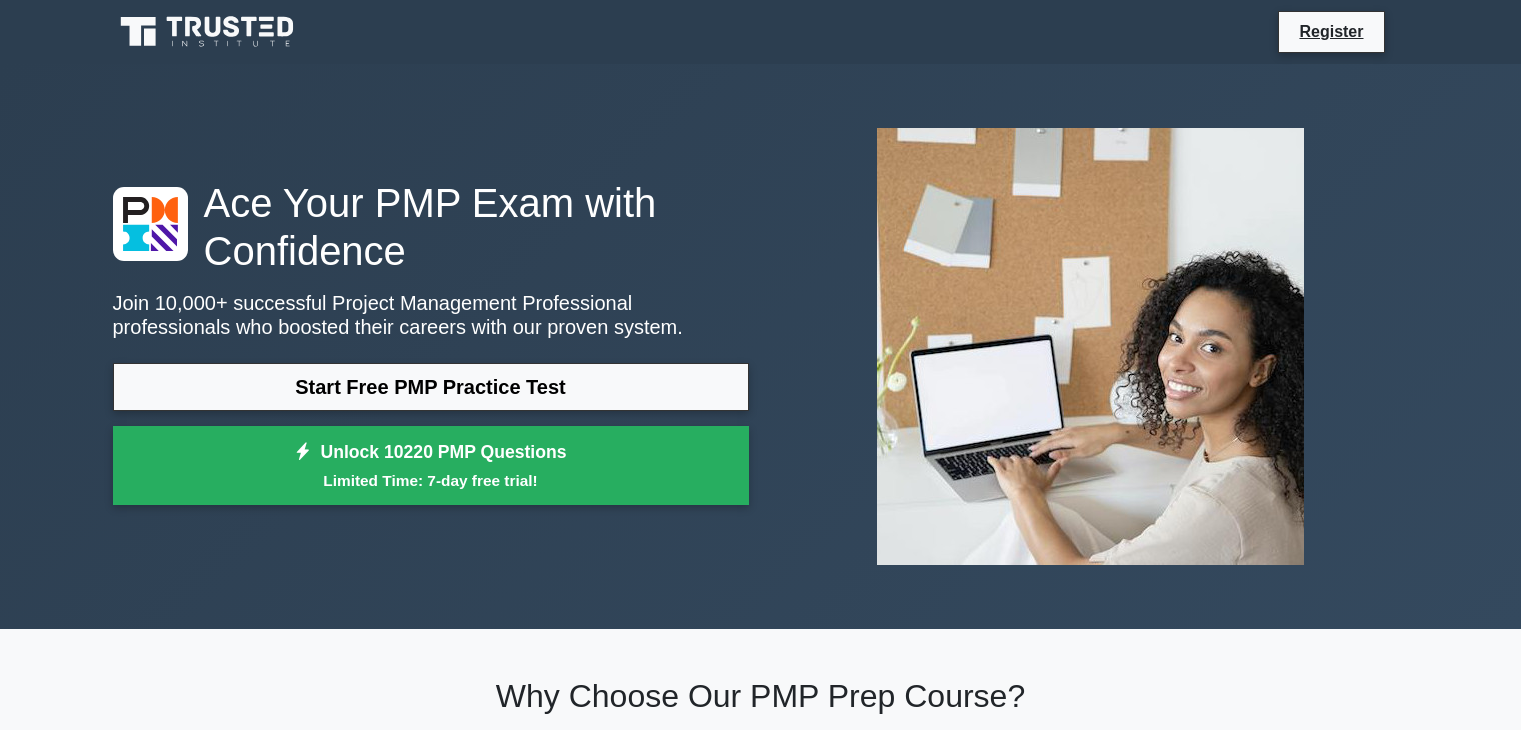 scroll, scrollTop: 0, scrollLeft: 0, axis: both 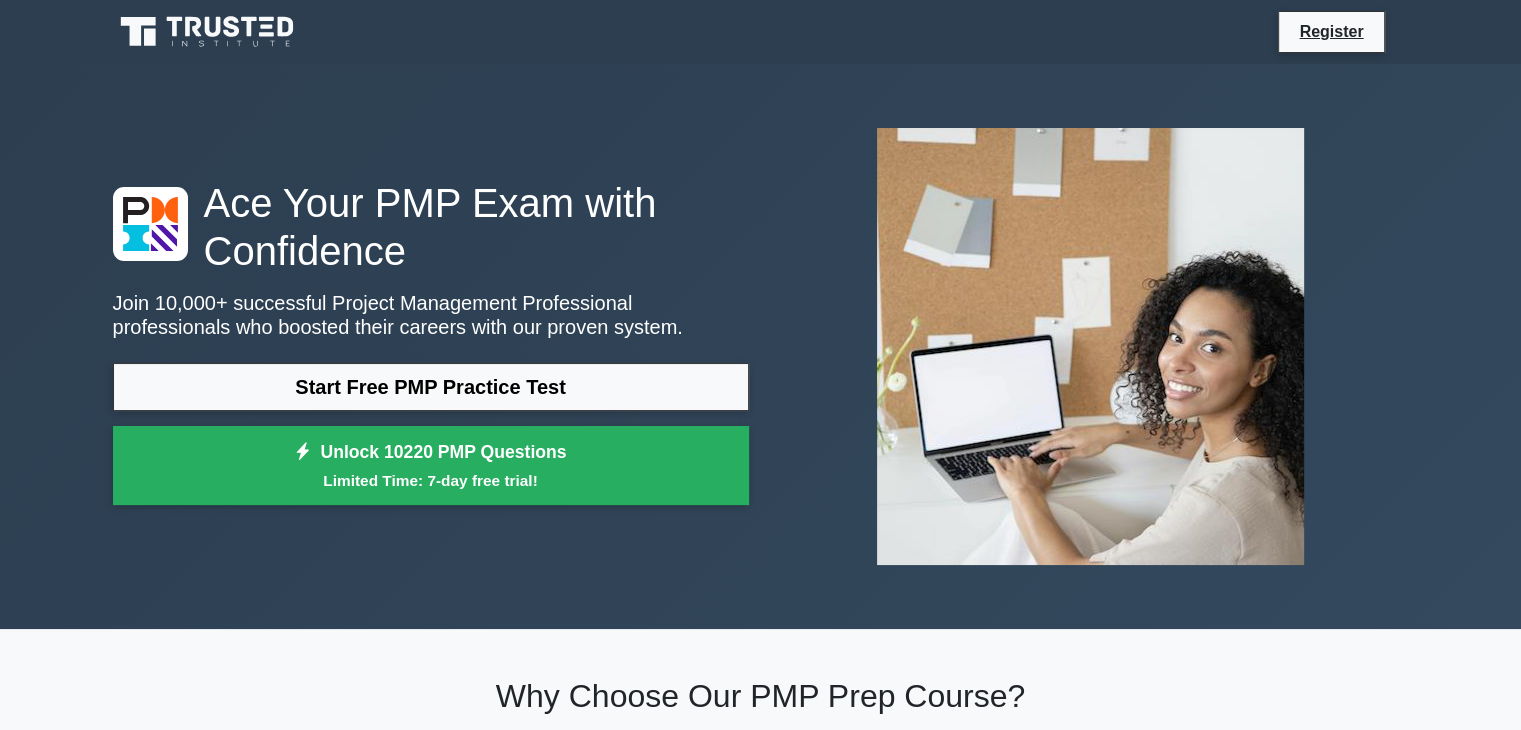 click on "Start Free PMP Practice Test" at bounding box center (431, 387) 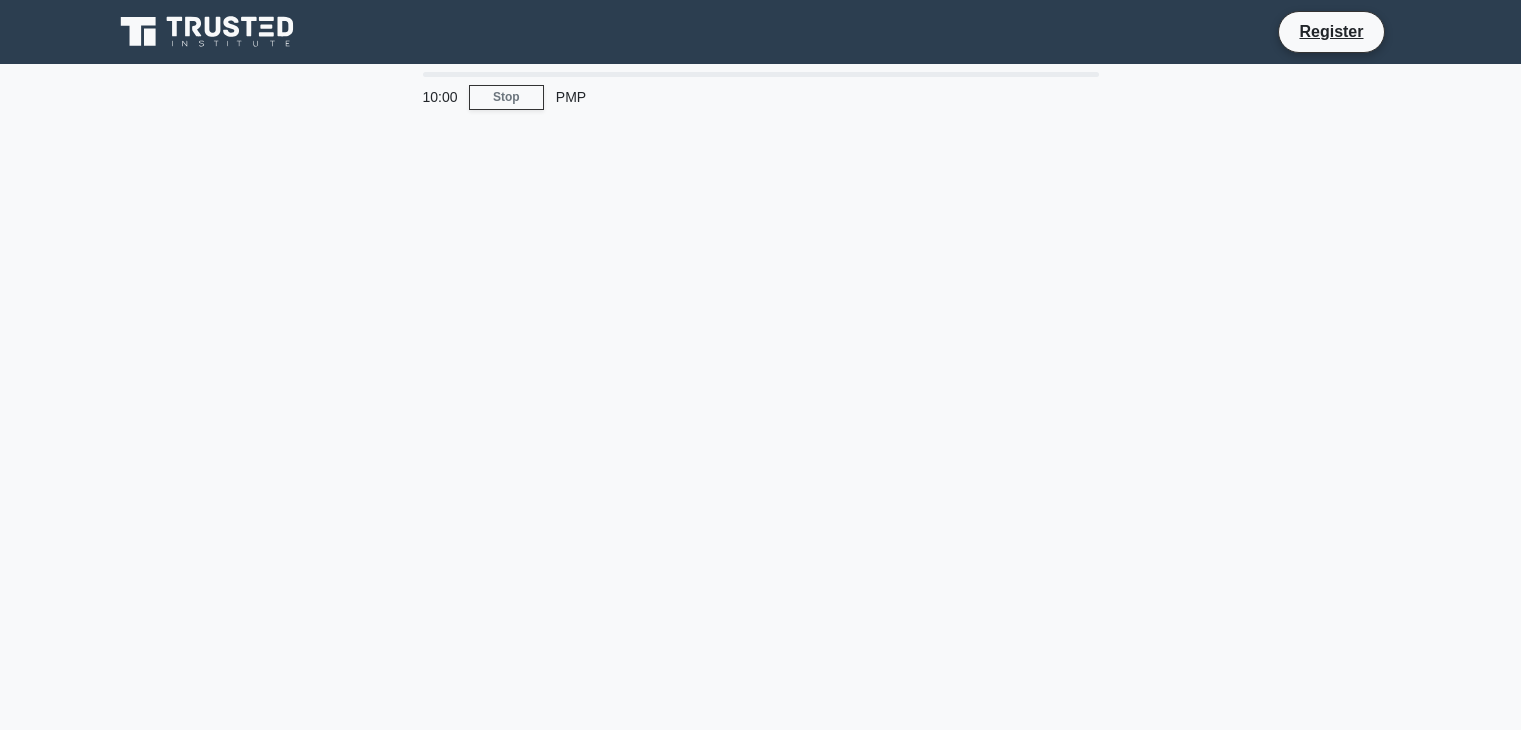scroll, scrollTop: 0, scrollLeft: 0, axis: both 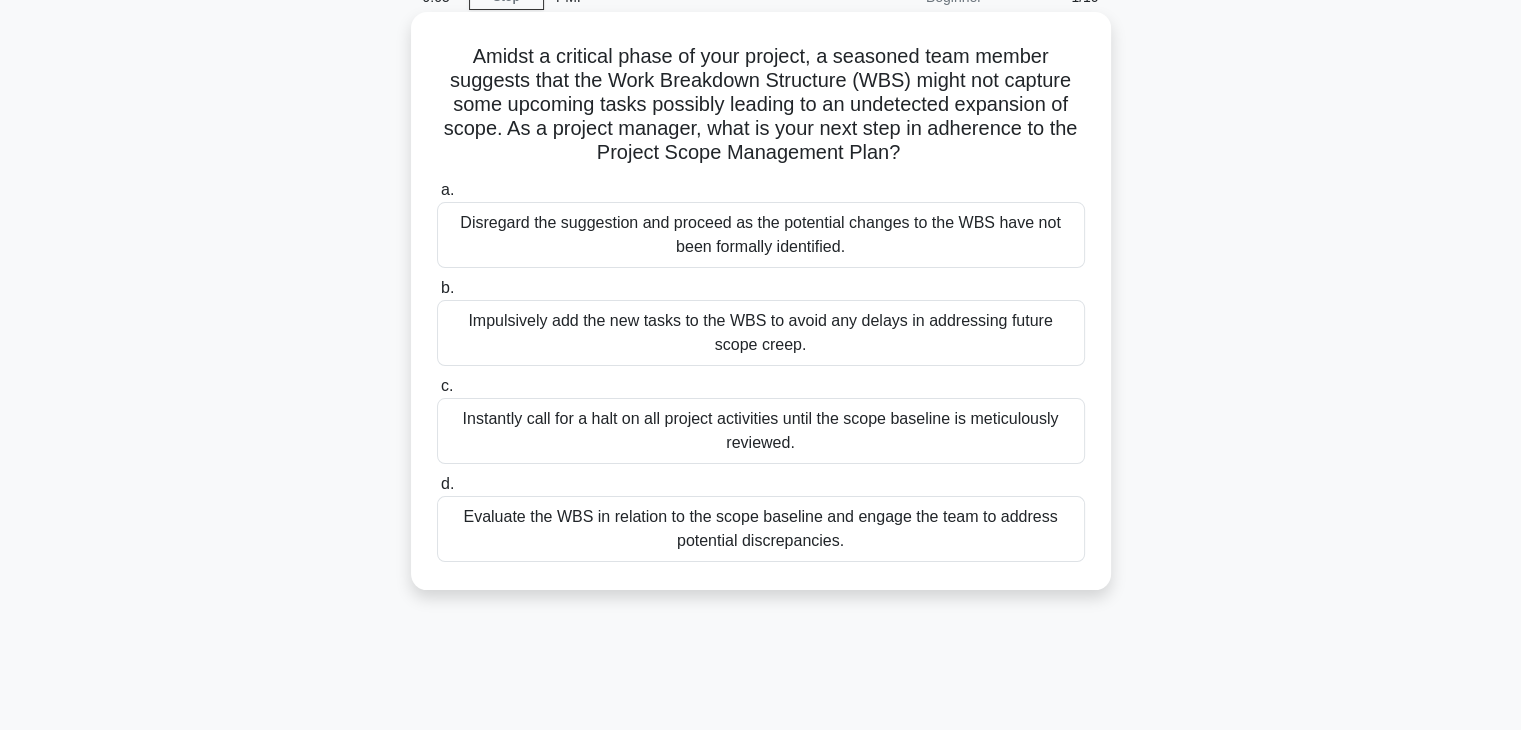 click on "Evaluate the WBS in relation to the scope baseline and engage the team to address potential discrepancies." at bounding box center [761, 529] 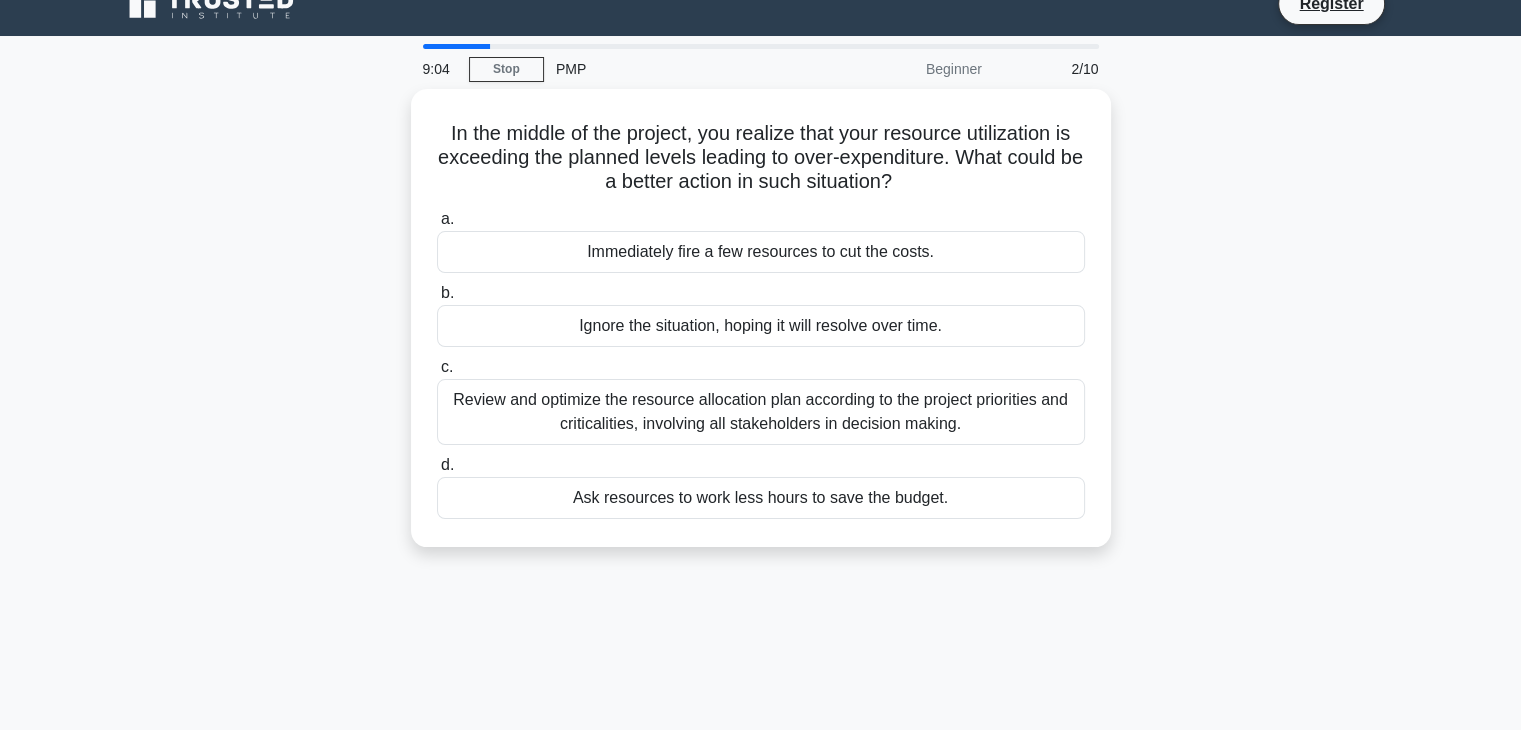 scroll, scrollTop: 0, scrollLeft: 0, axis: both 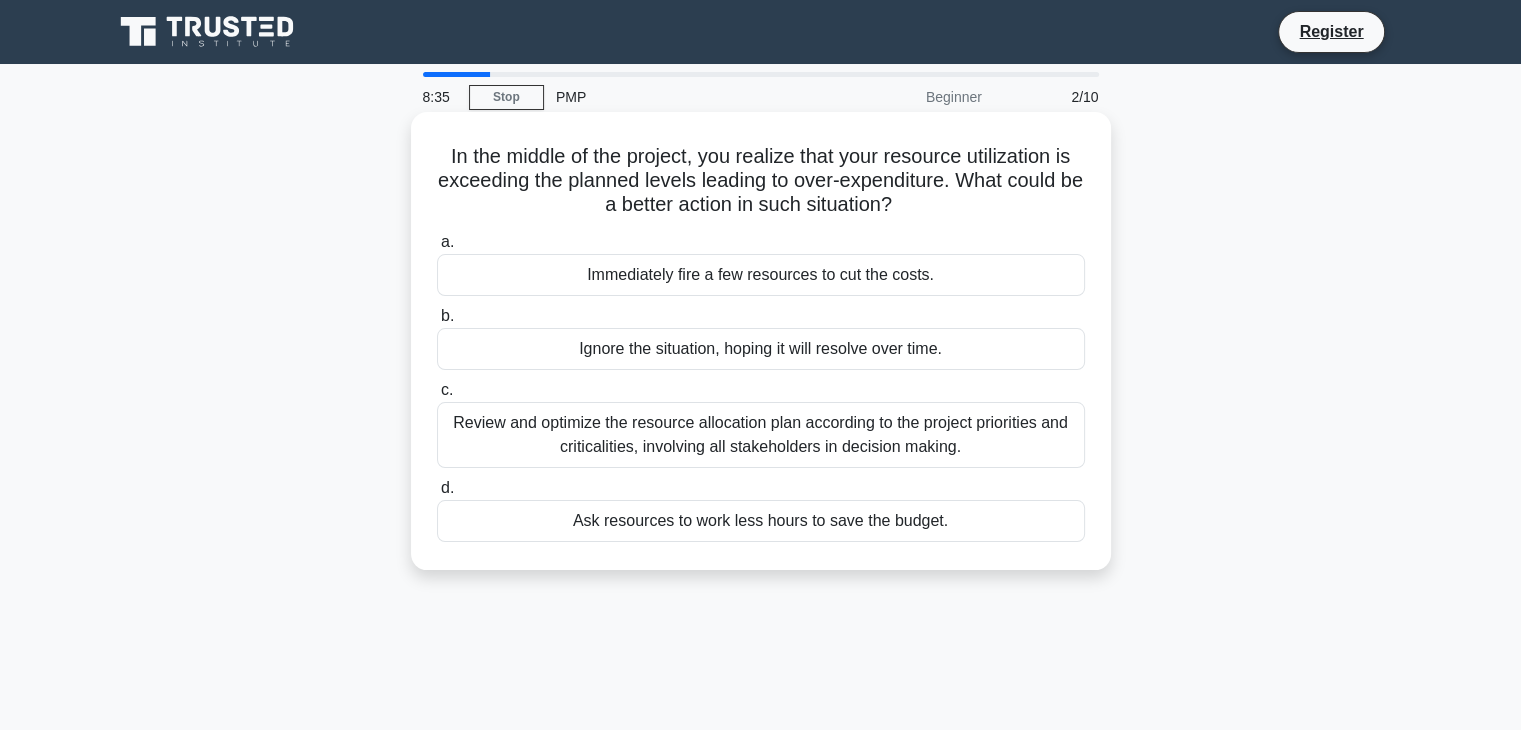 click on "Review and optimize the resource allocation plan according to the project priorities and criticalities, involving all stakeholders in decision making." at bounding box center [761, 435] 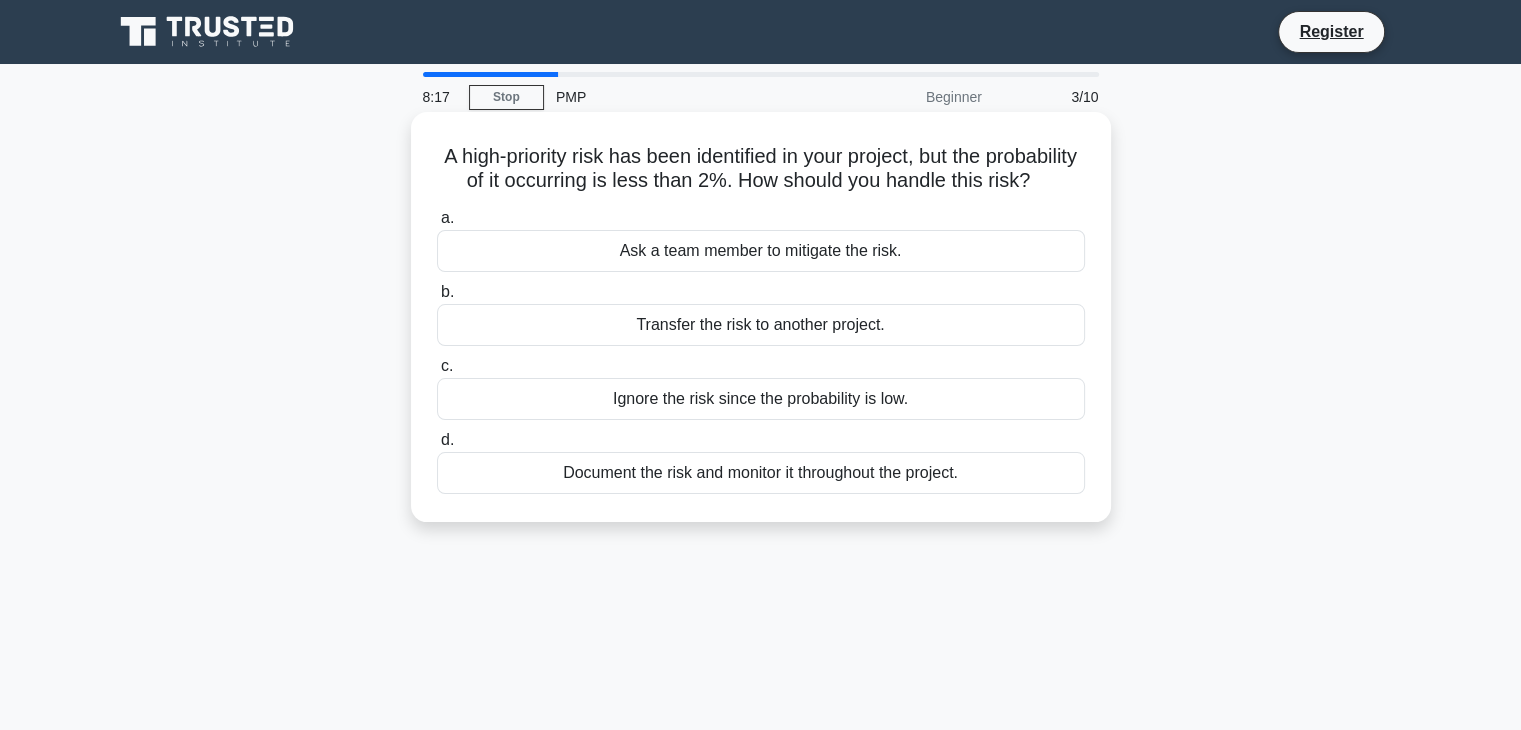 click on "Document the risk and monitor it throughout the project." at bounding box center [761, 473] 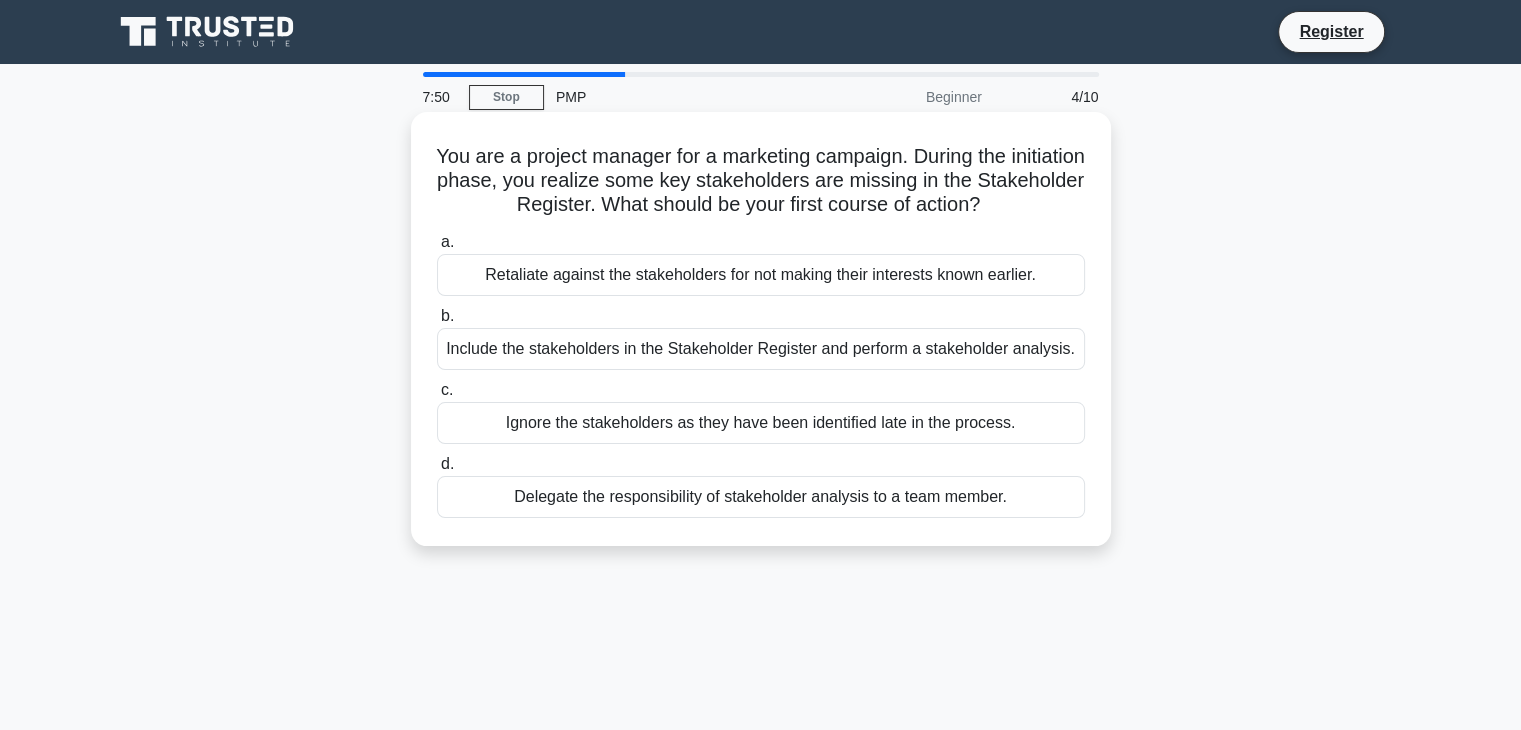 click on "Include the stakeholders in the Stakeholder Register and perform a stakeholder analysis." at bounding box center (761, 349) 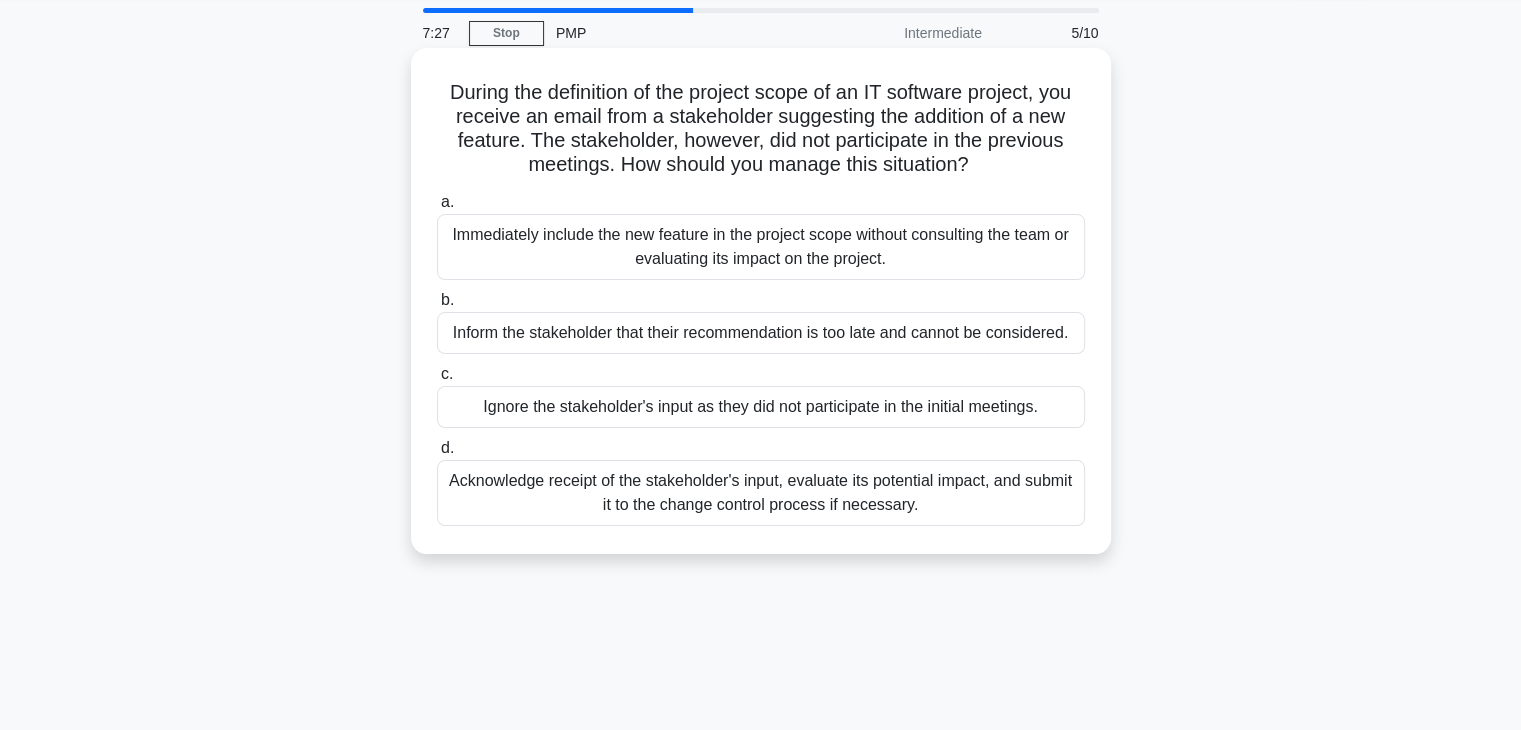 scroll, scrollTop: 100, scrollLeft: 0, axis: vertical 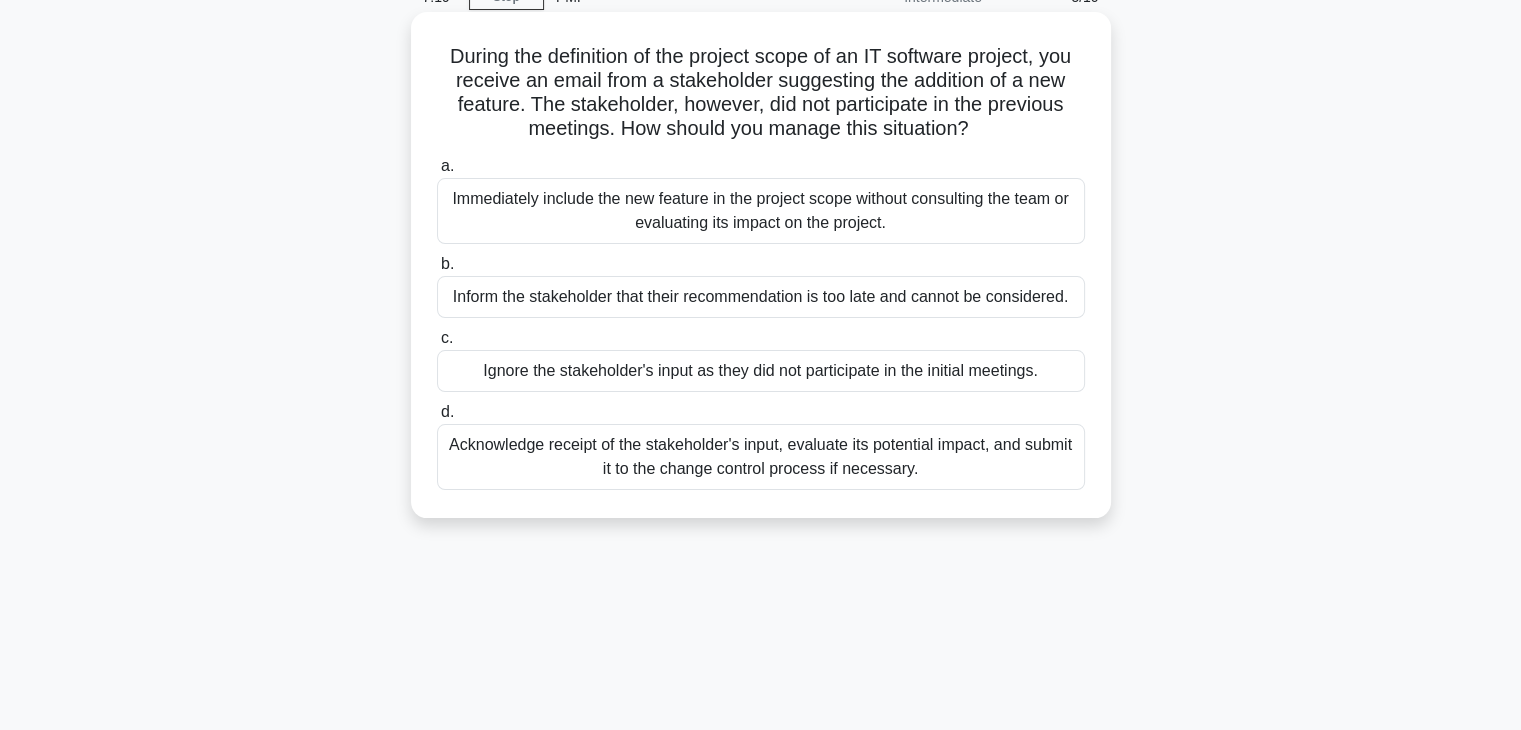 click on "Acknowledge receipt of the stakeholder's input, evaluate its potential impact, and submit it to the change control process if necessary." at bounding box center [761, 457] 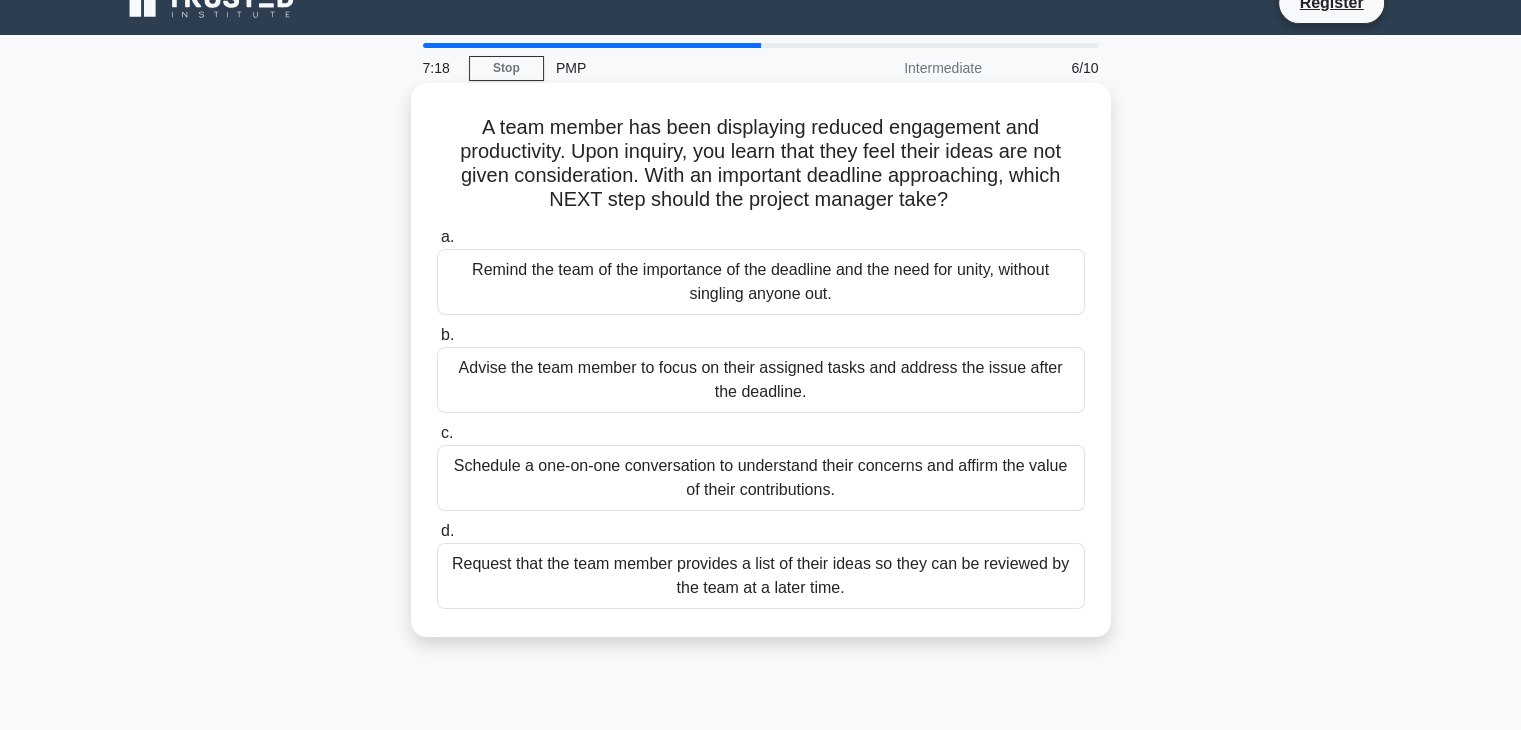 scroll, scrollTop: 0, scrollLeft: 0, axis: both 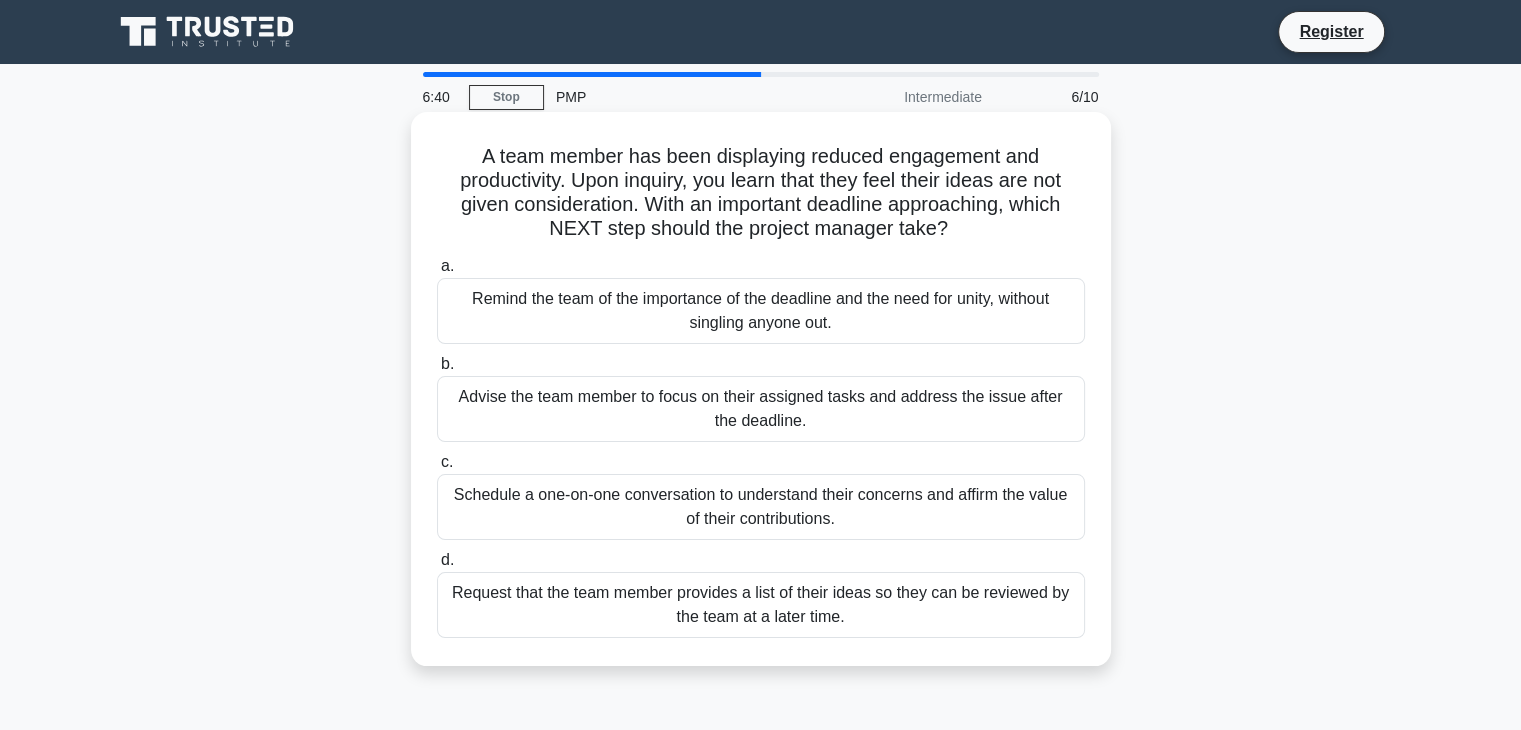 click on "Schedule a one-on-one conversation to understand their concerns and affirm the value of their contributions." at bounding box center [761, 507] 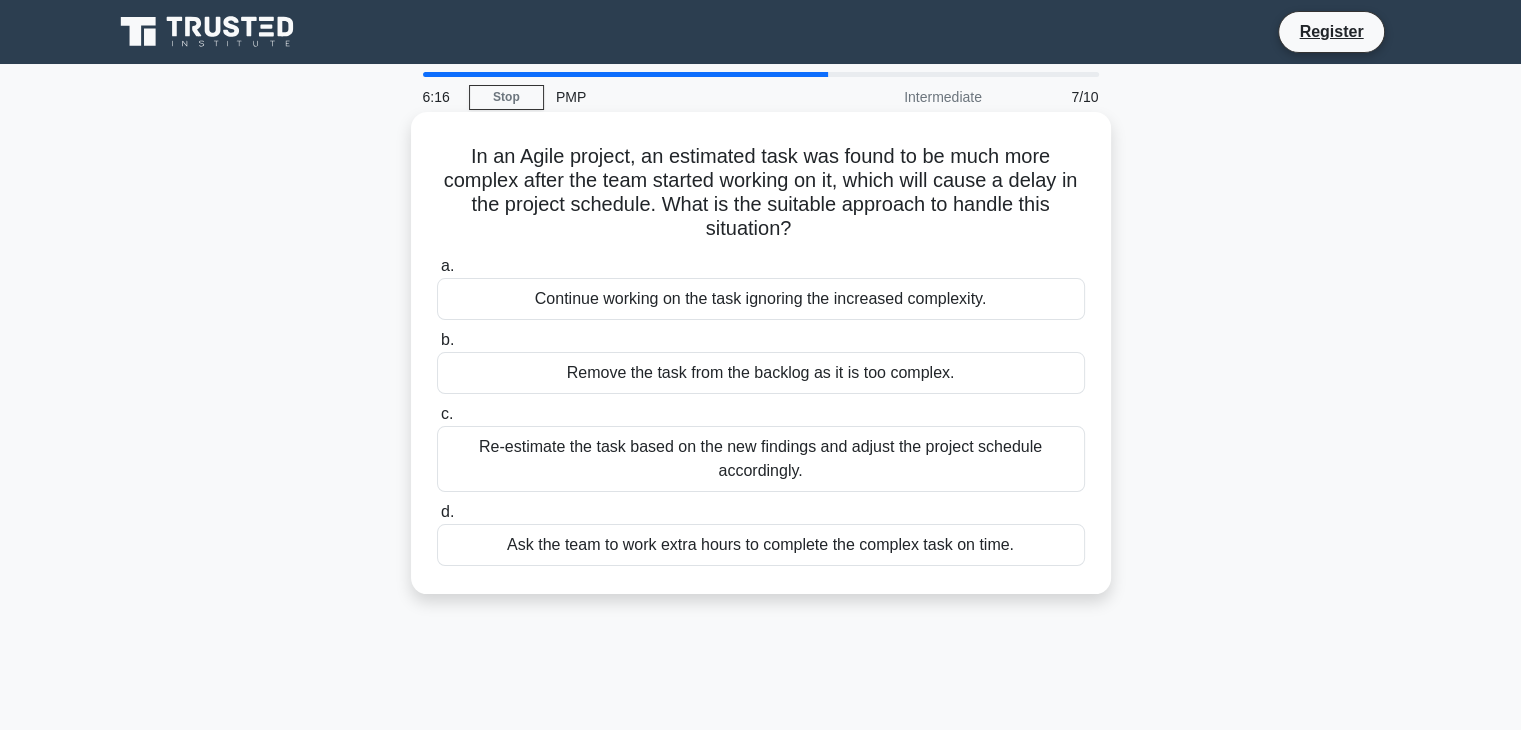 click on "Re-estimate the task based on the new findings and adjust the project schedule accordingly." at bounding box center (761, 459) 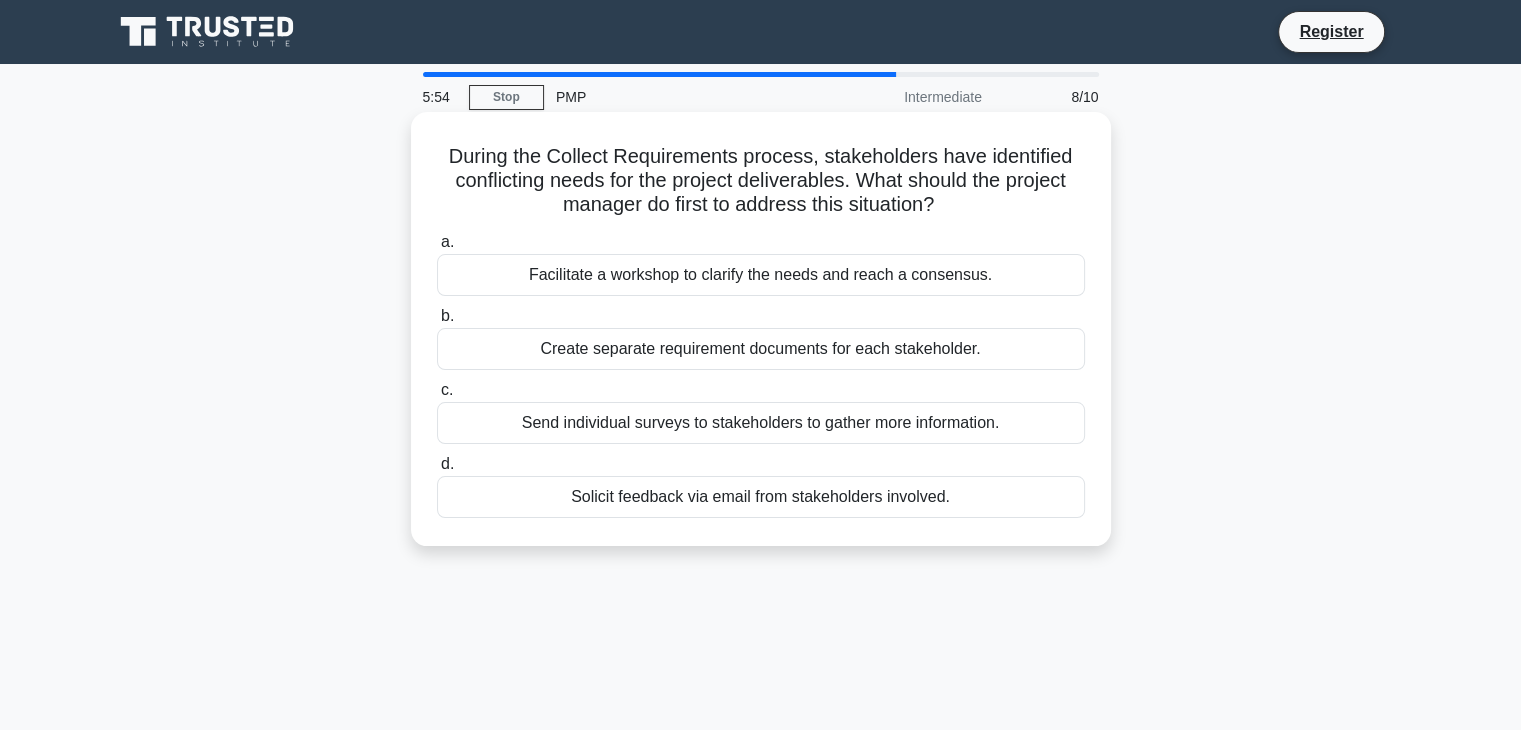 click on "Facilitate a workshop to clarify the needs and reach a consensus." at bounding box center (761, 275) 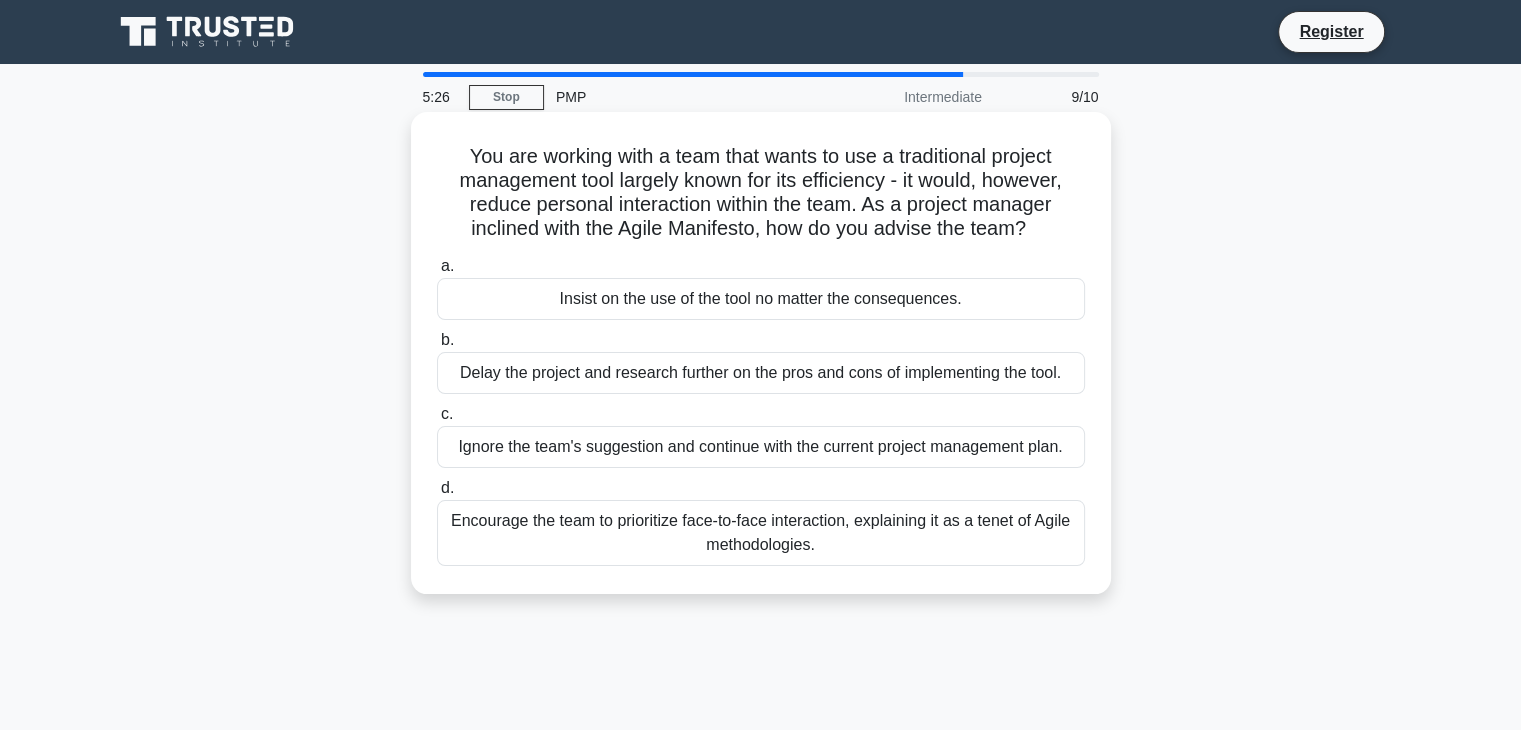 click on "Encourage the team to prioritize face-to-face interaction, explaining it as a tenet of Agile methodologies." at bounding box center [761, 533] 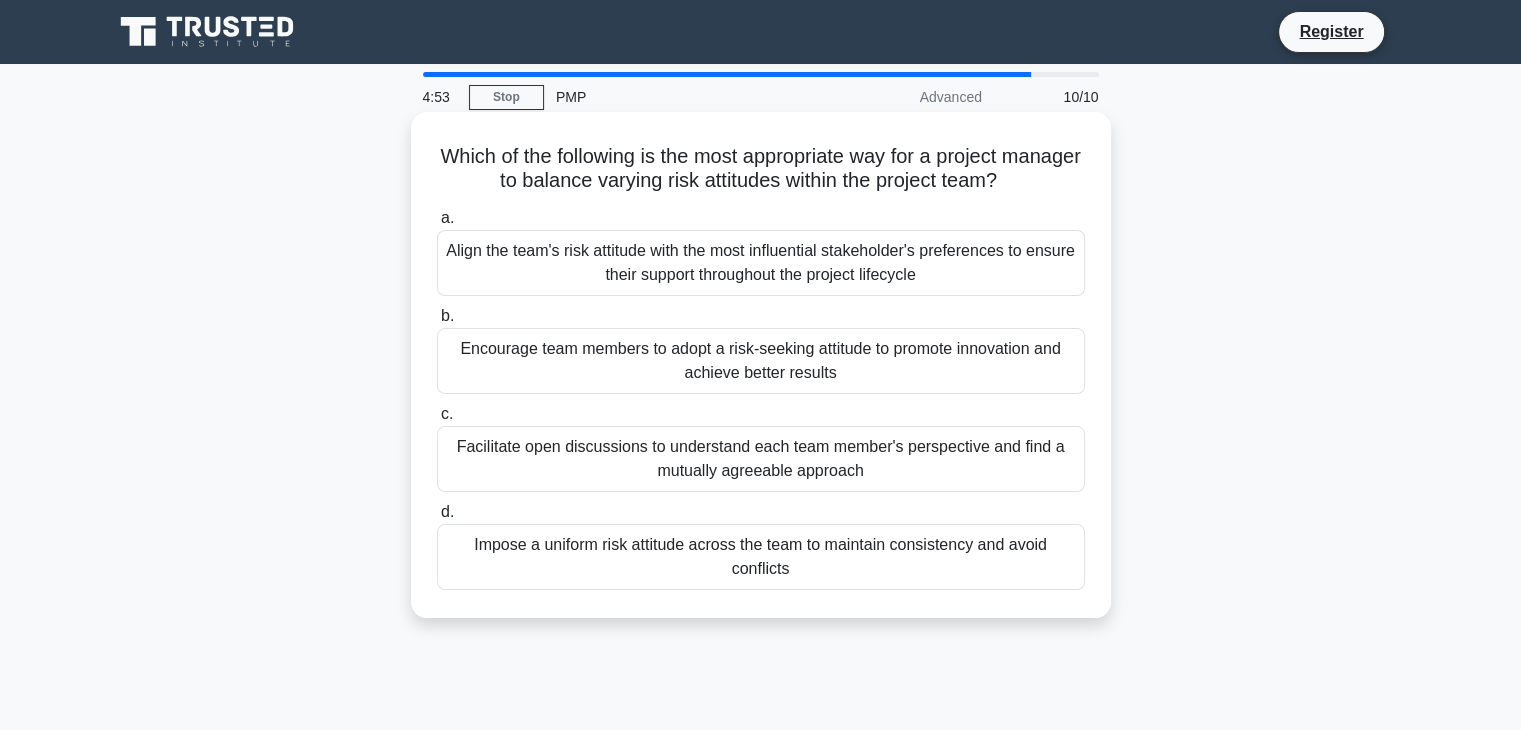 click on "Impose a uniform risk attitude across the team to maintain consistency and avoid conflicts" at bounding box center [761, 557] 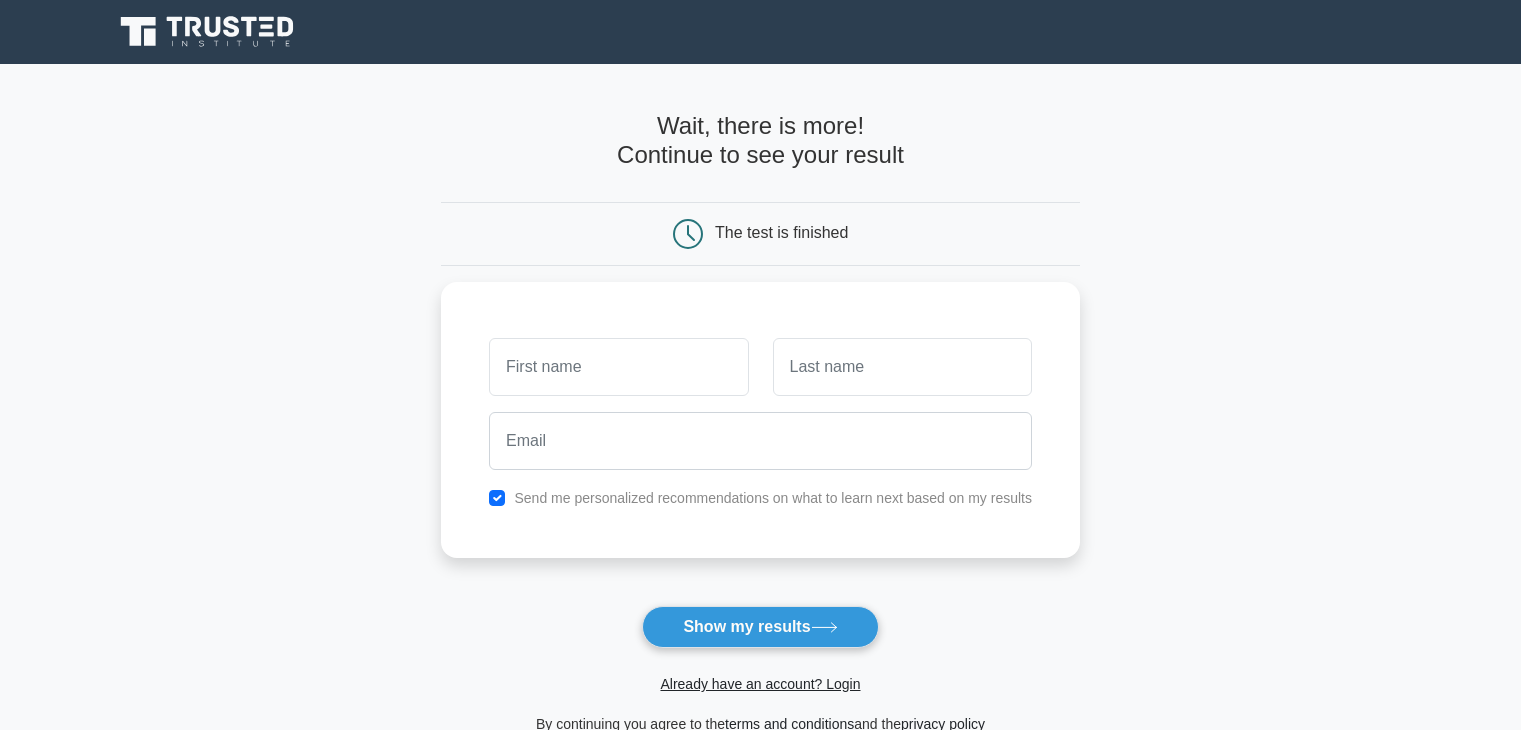 scroll, scrollTop: 107, scrollLeft: 0, axis: vertical 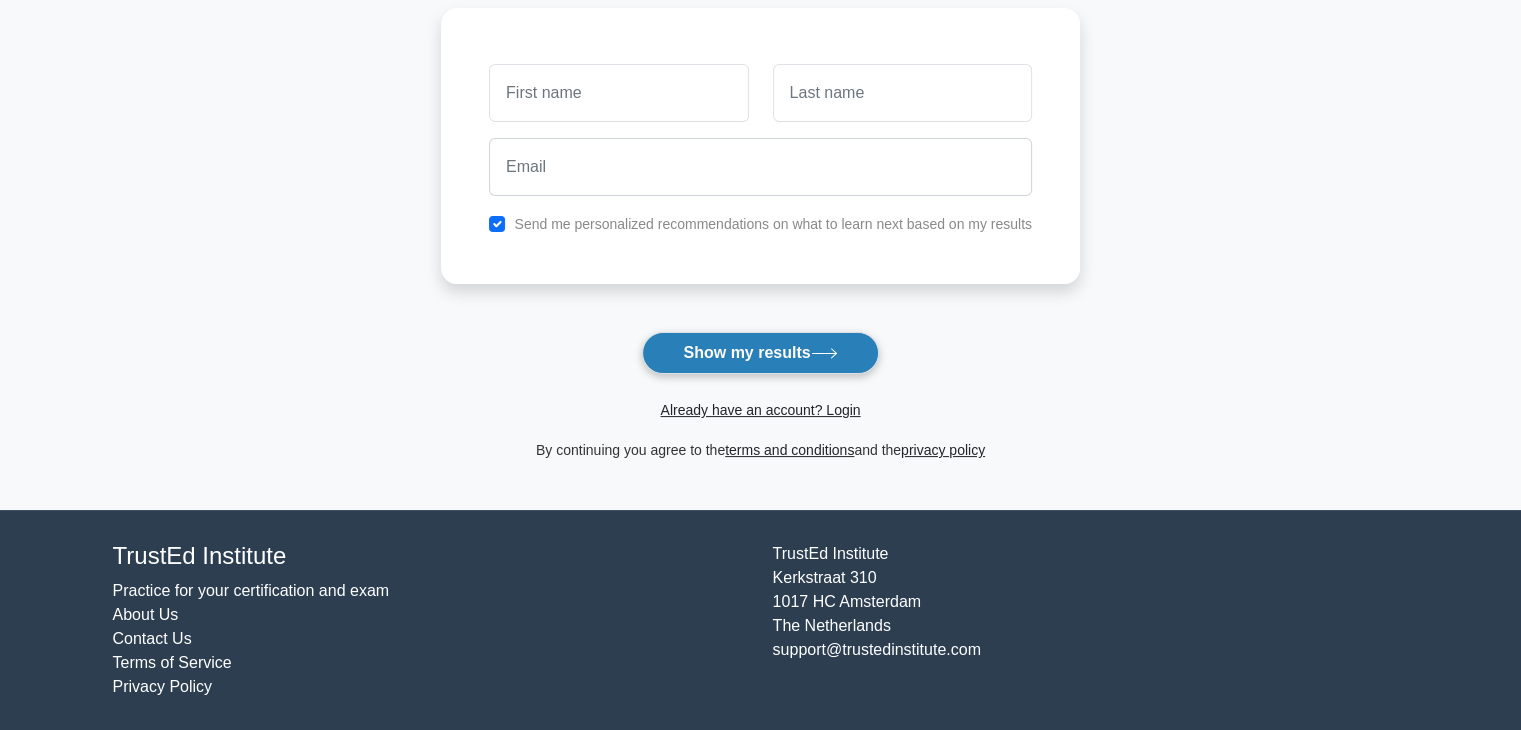 click on "Show my results" at bounding box center (760, 353) 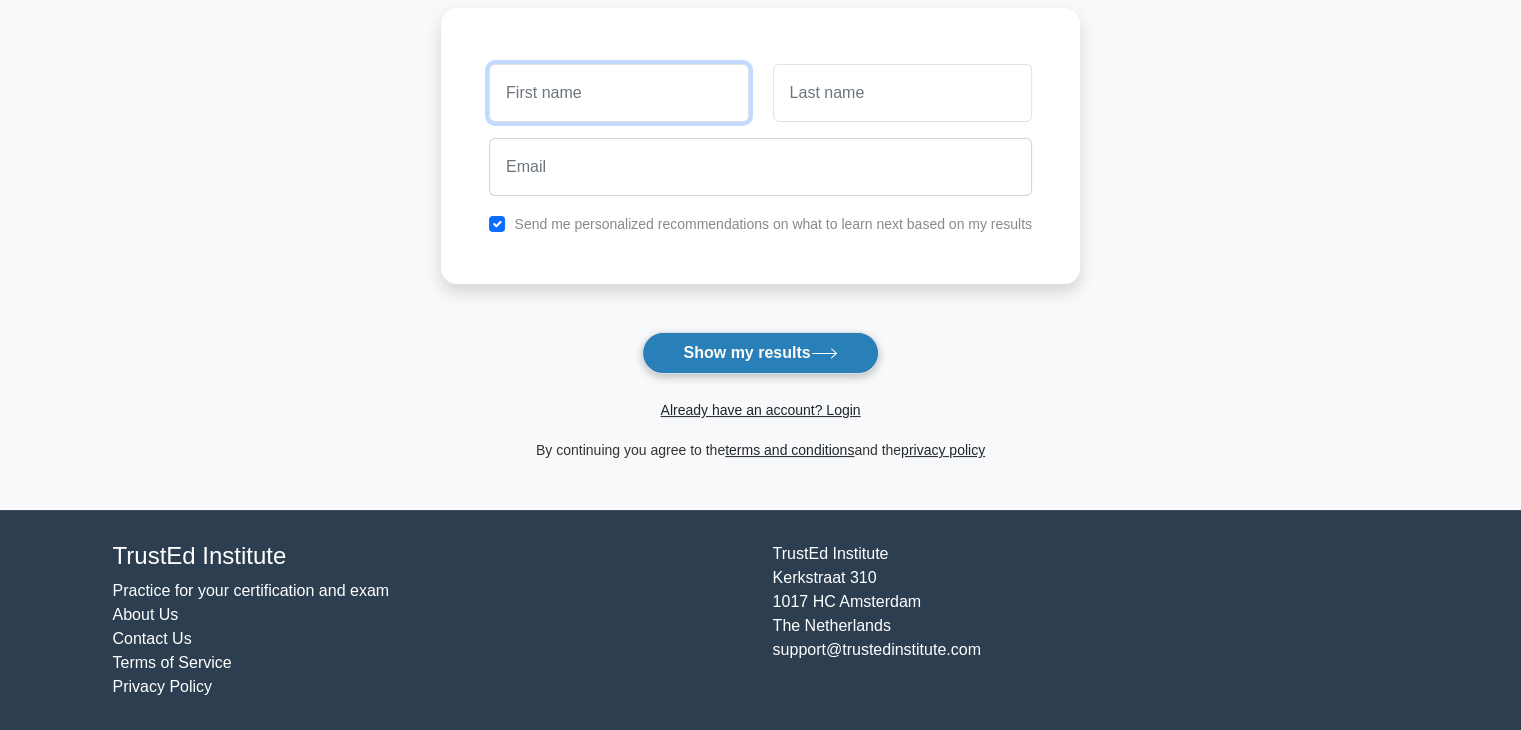 scroll, scrollTop: 74, scrollLeft: 0, axis: vertical 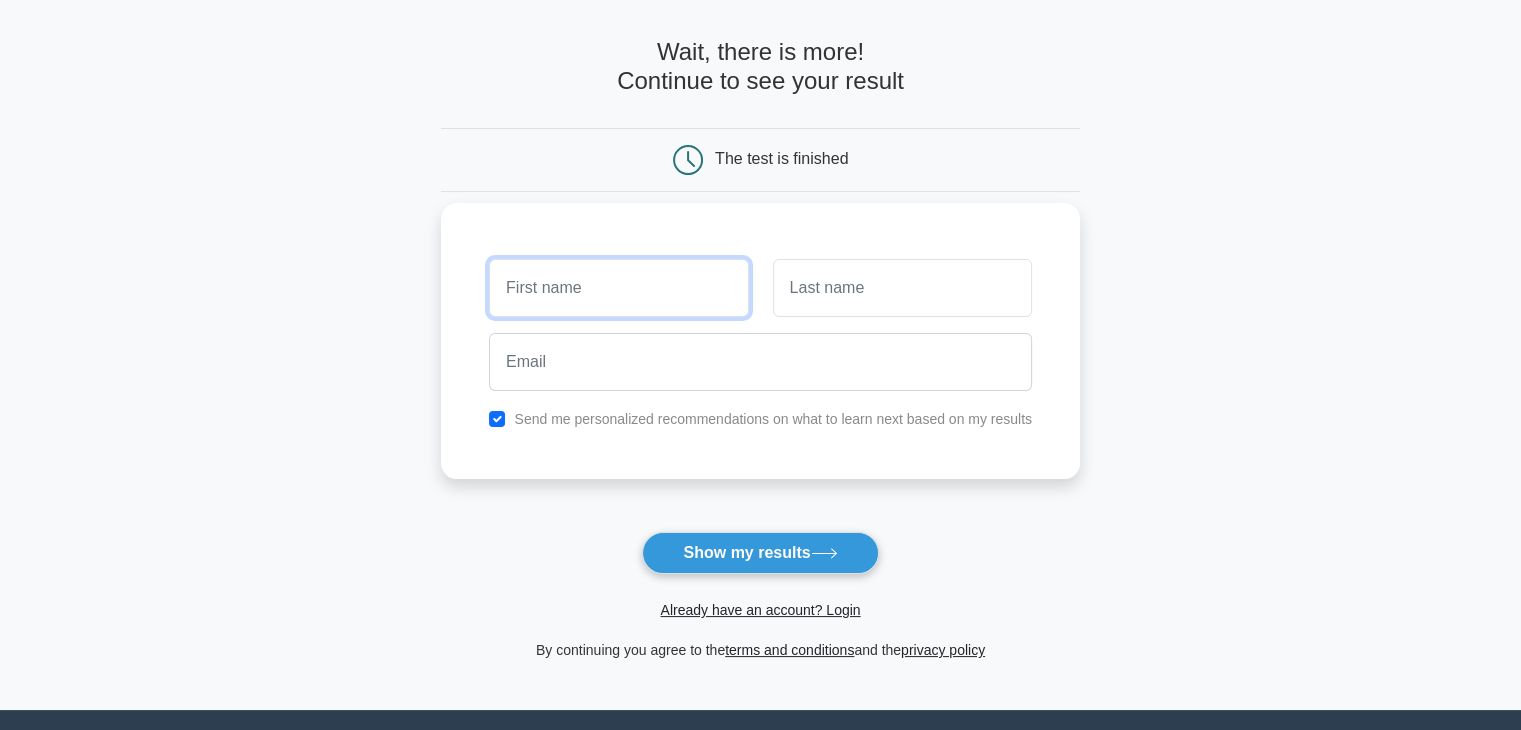 click at bounding box center [618, 288] 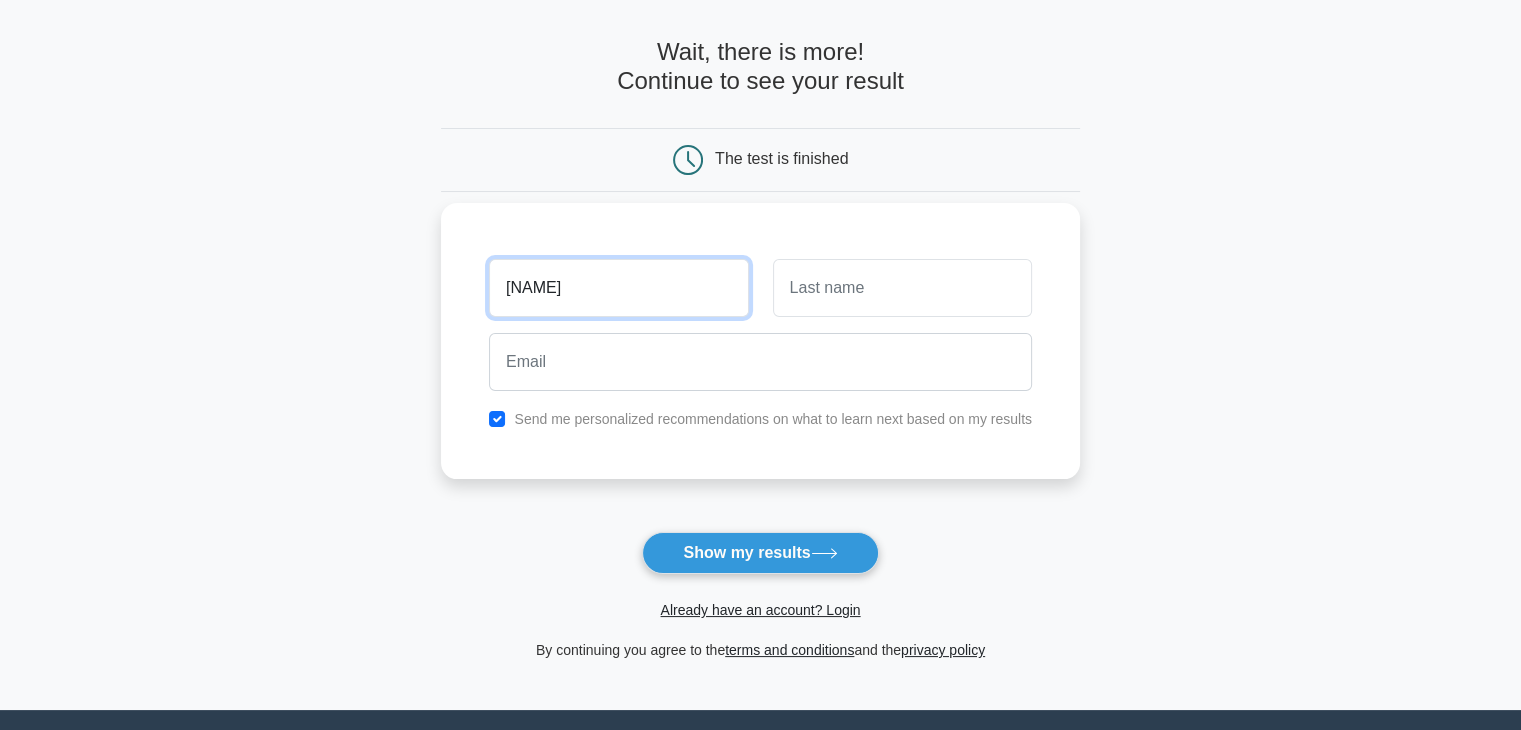 type on "ghaleb" 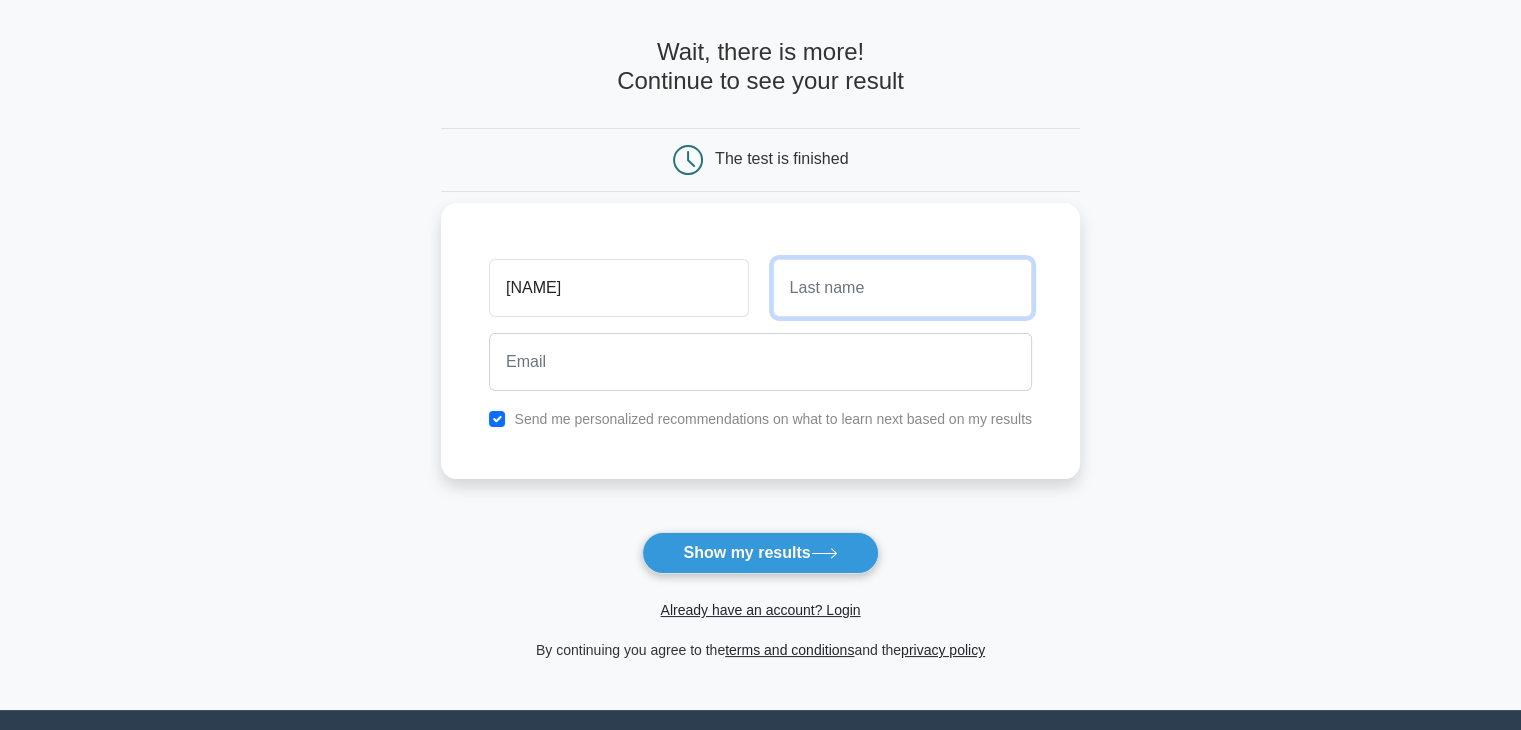 click at bounding box center [902, 288] 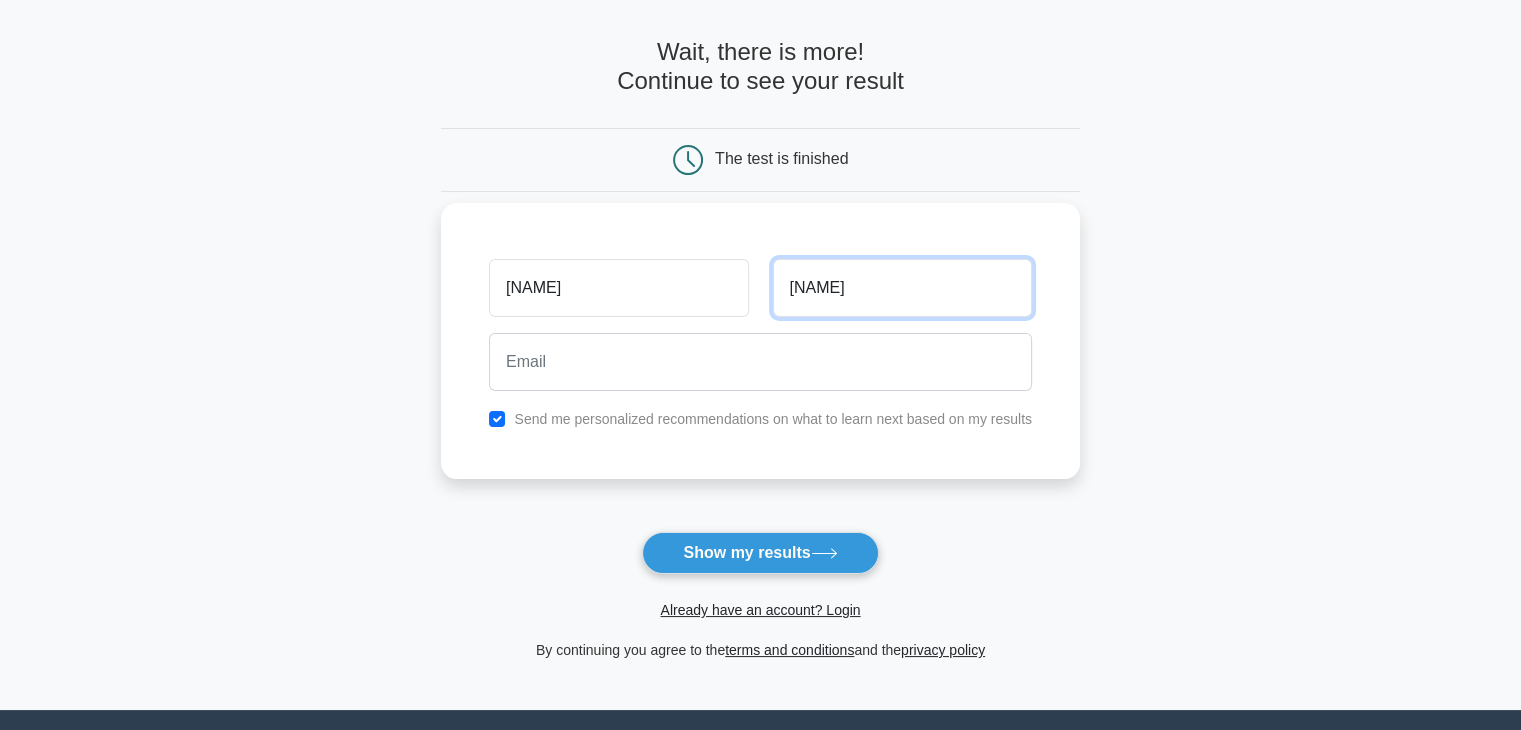 type on "kewan" 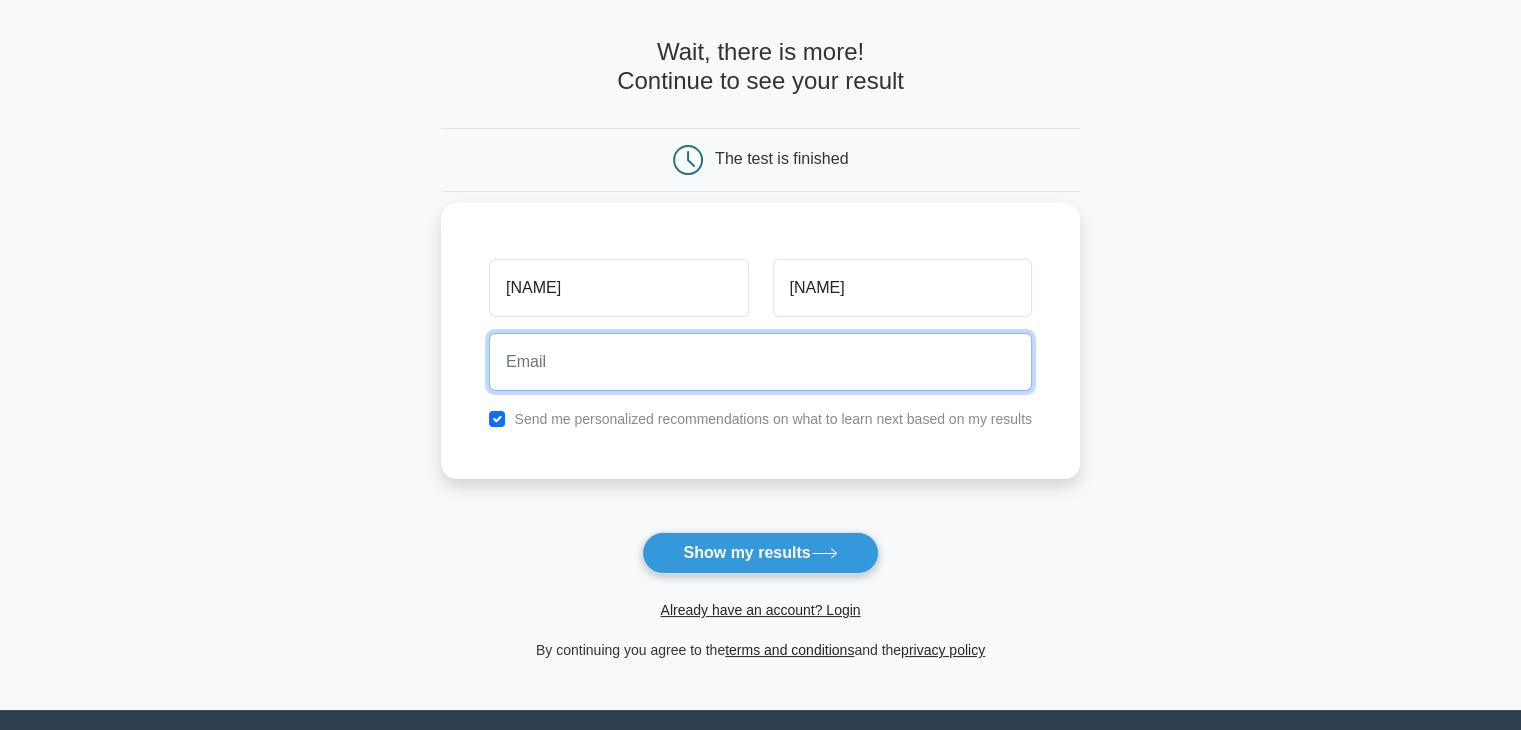 click at bounding box center (760, 362) 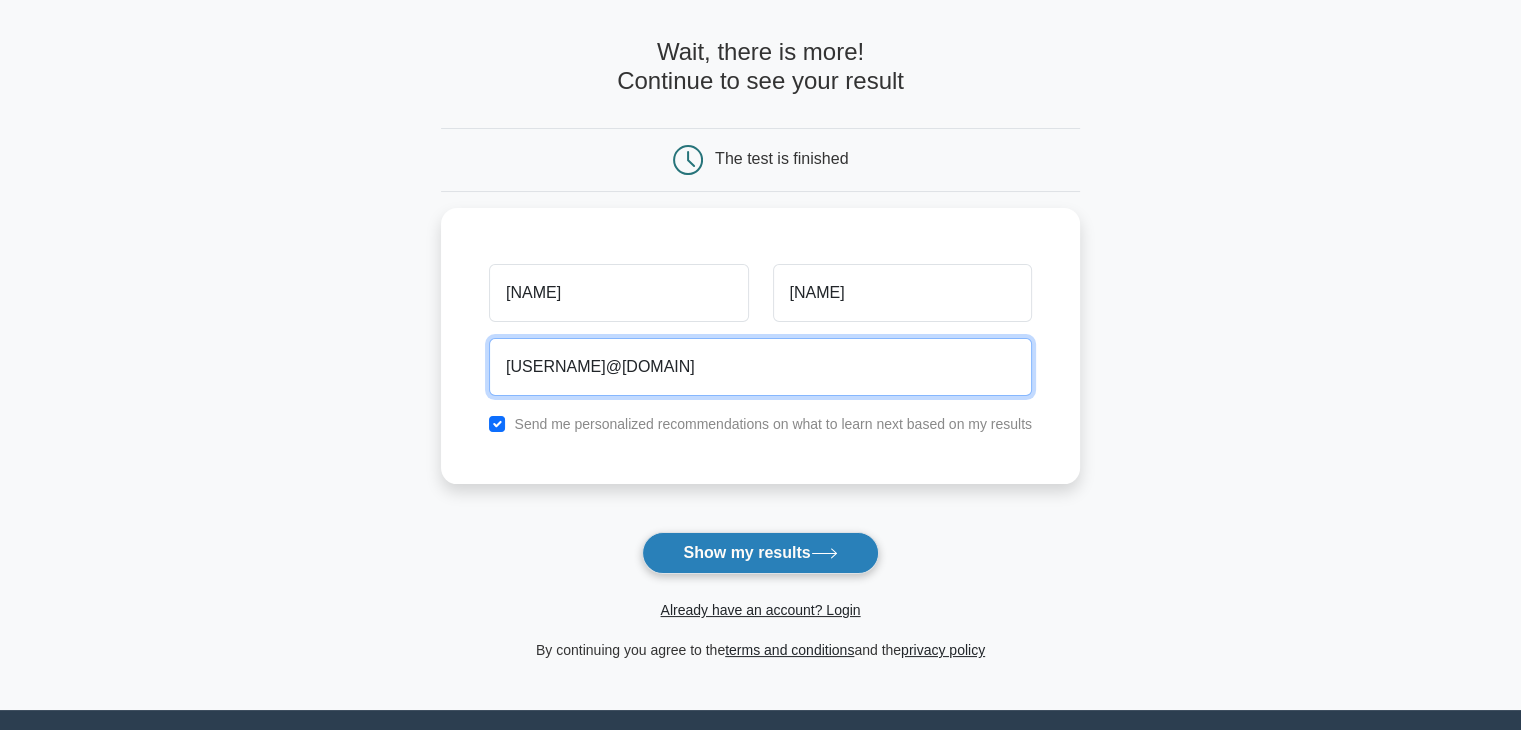 type on "g.kewan@dsgroup.net" 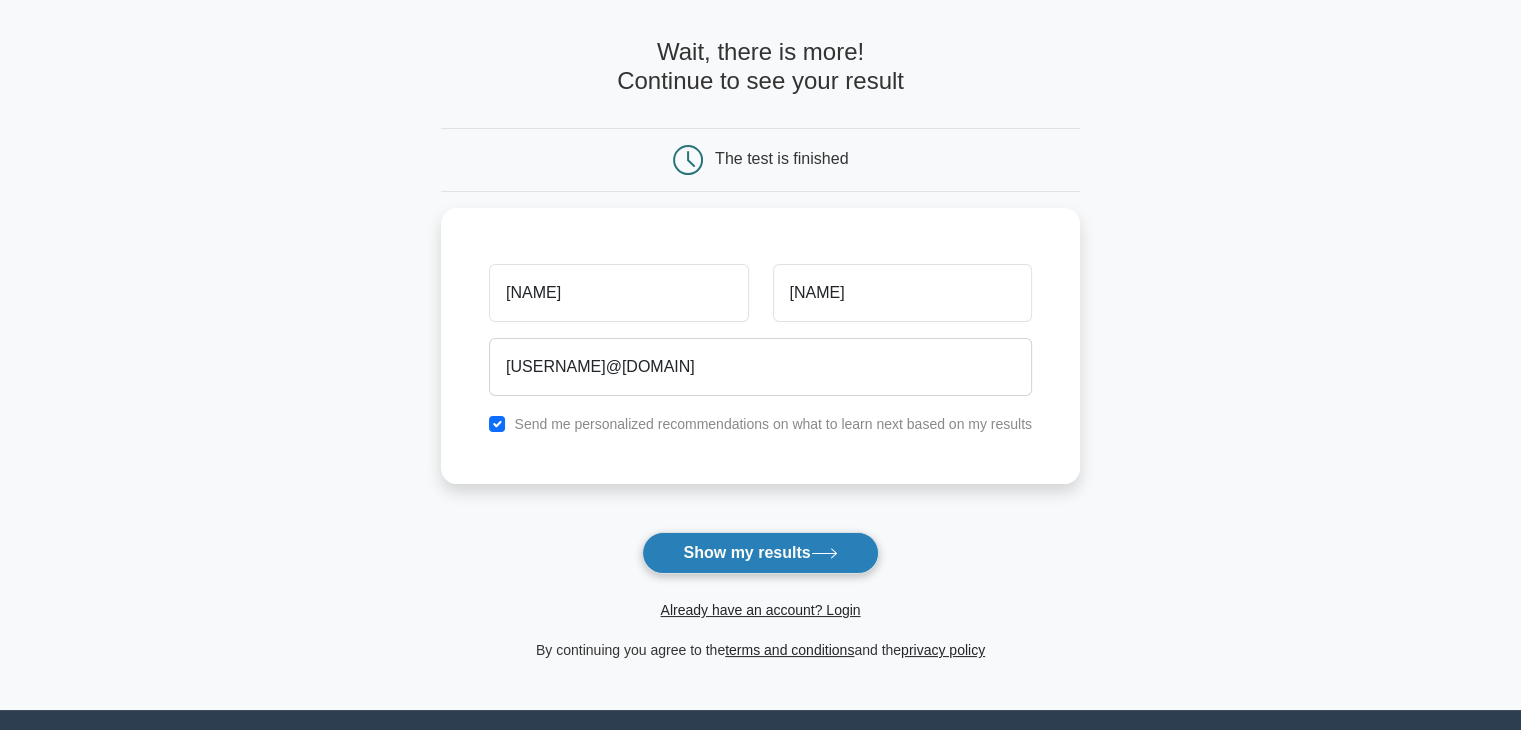 click 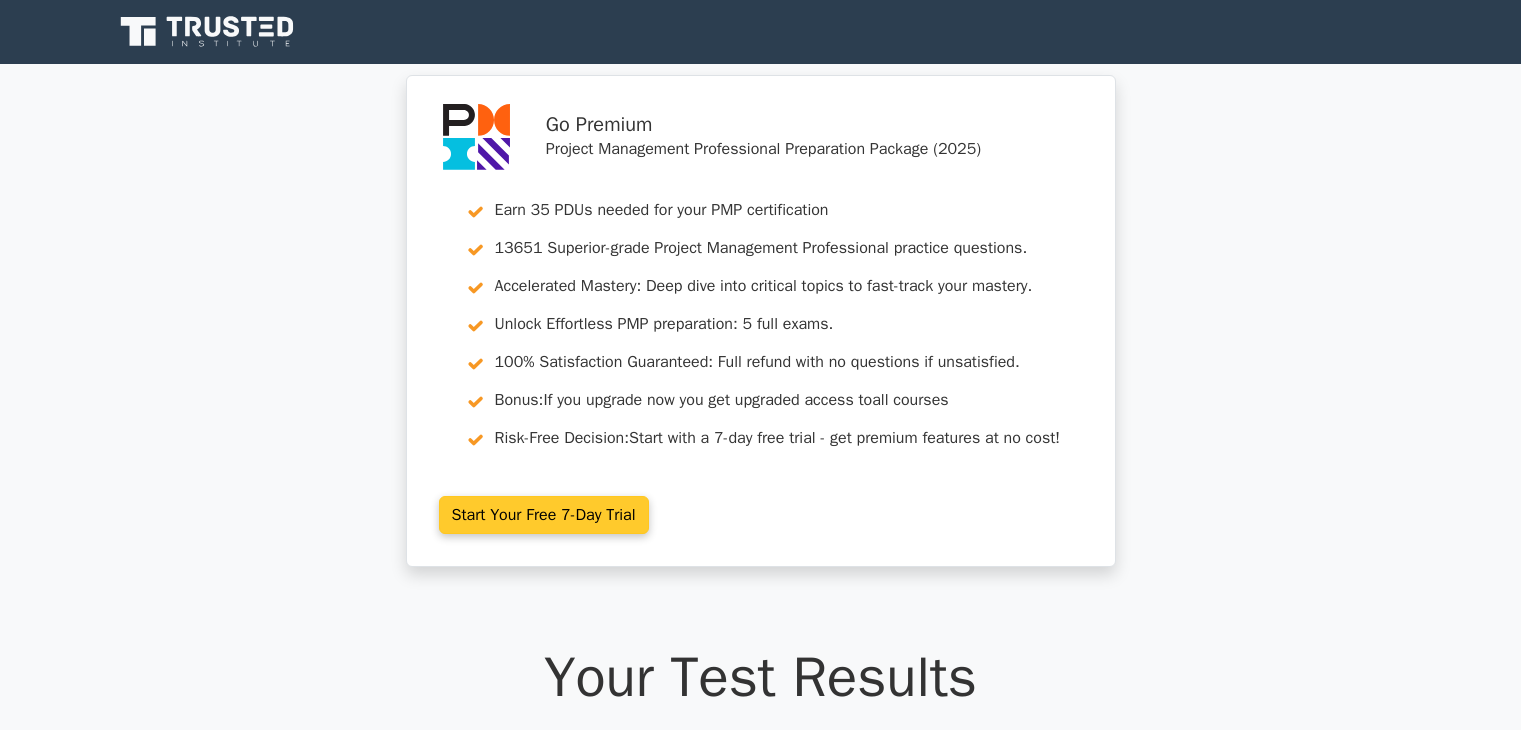 scroll, scrollTop: 0, scrollLeft: 0, axis: both 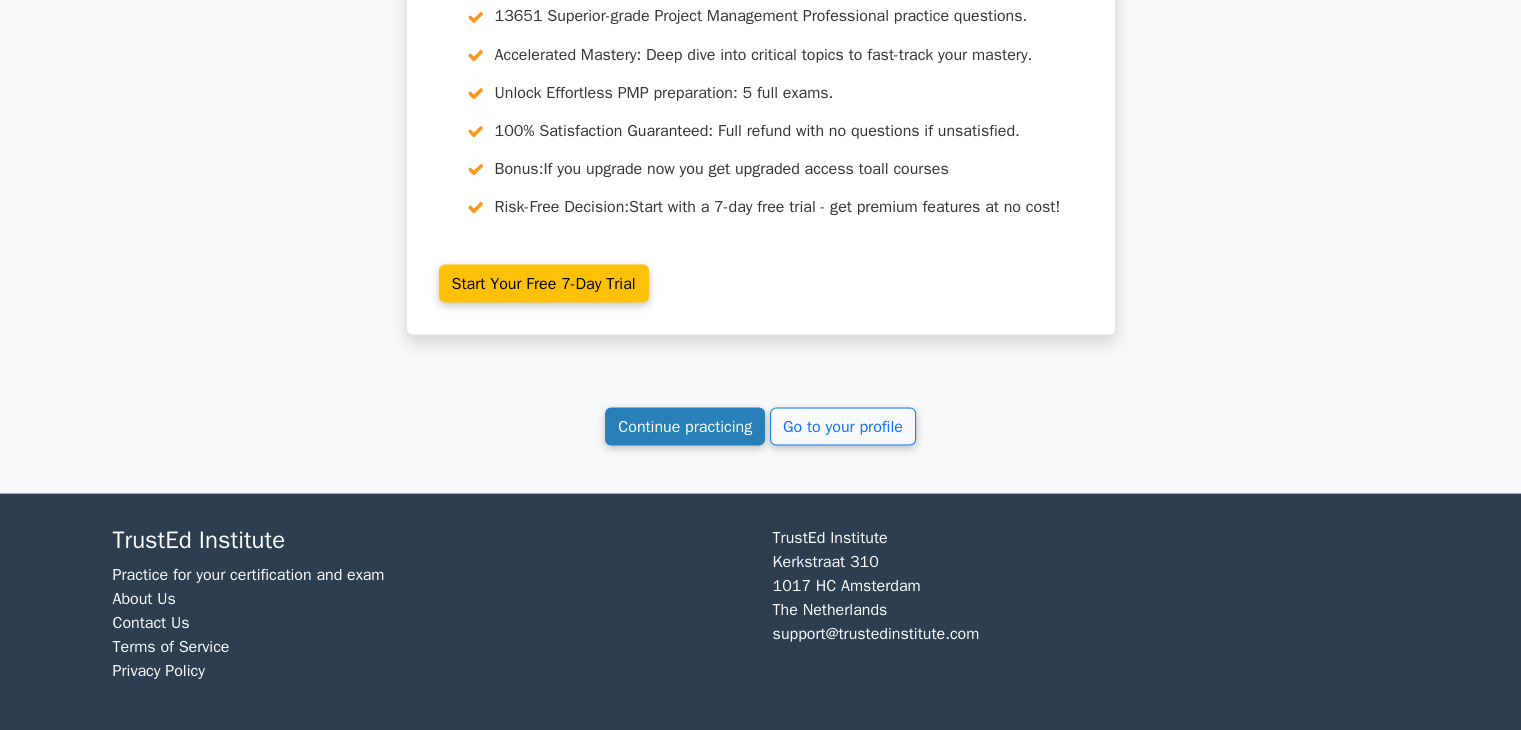 click on "Continue practicing" at bounding box center (685, 426) 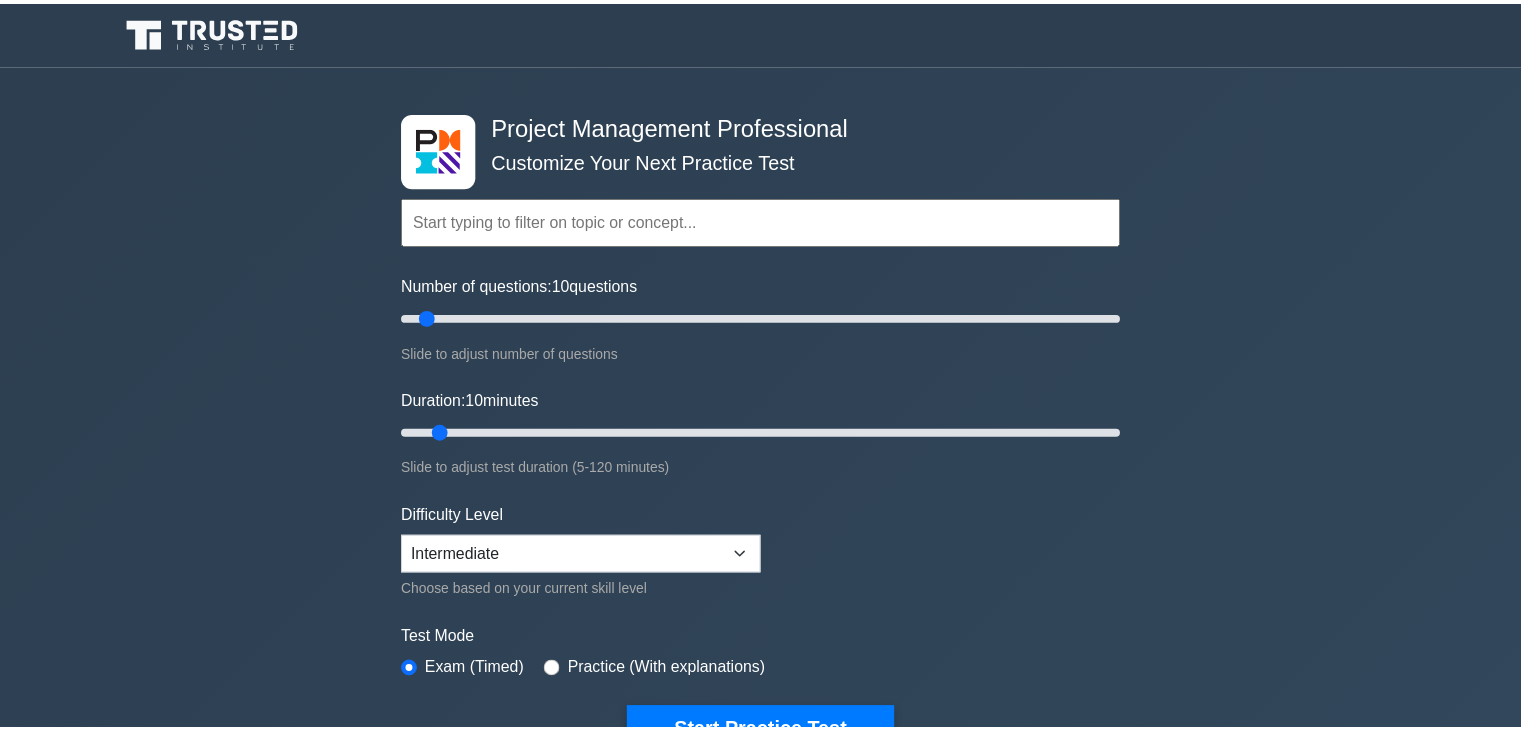 scroll, scrollTop: 0, scrollLeft: 0, axis: both 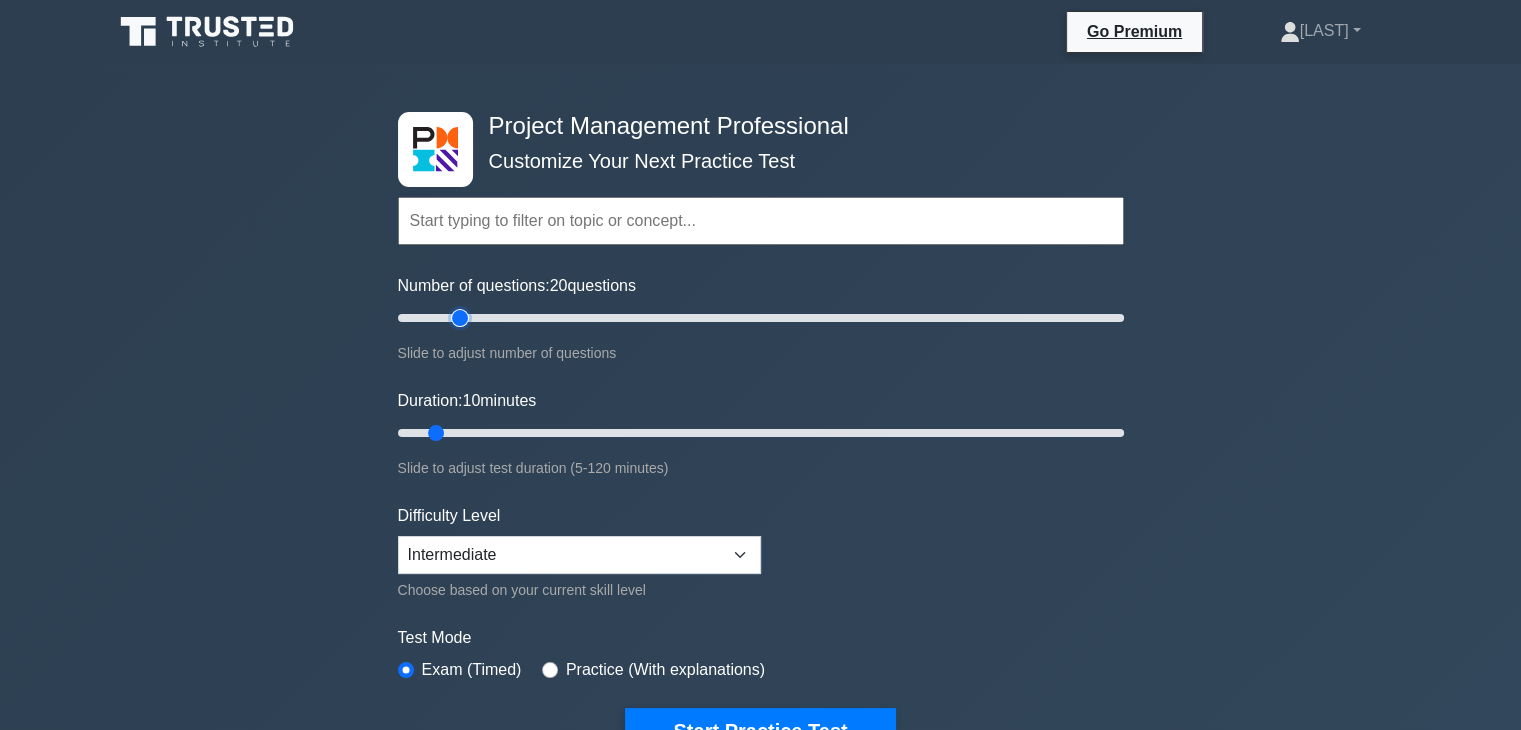 drag, startPoint x: 424, startPoint y: 309, endPoint x: 460, endPoint y: 307, distance: 36.05551 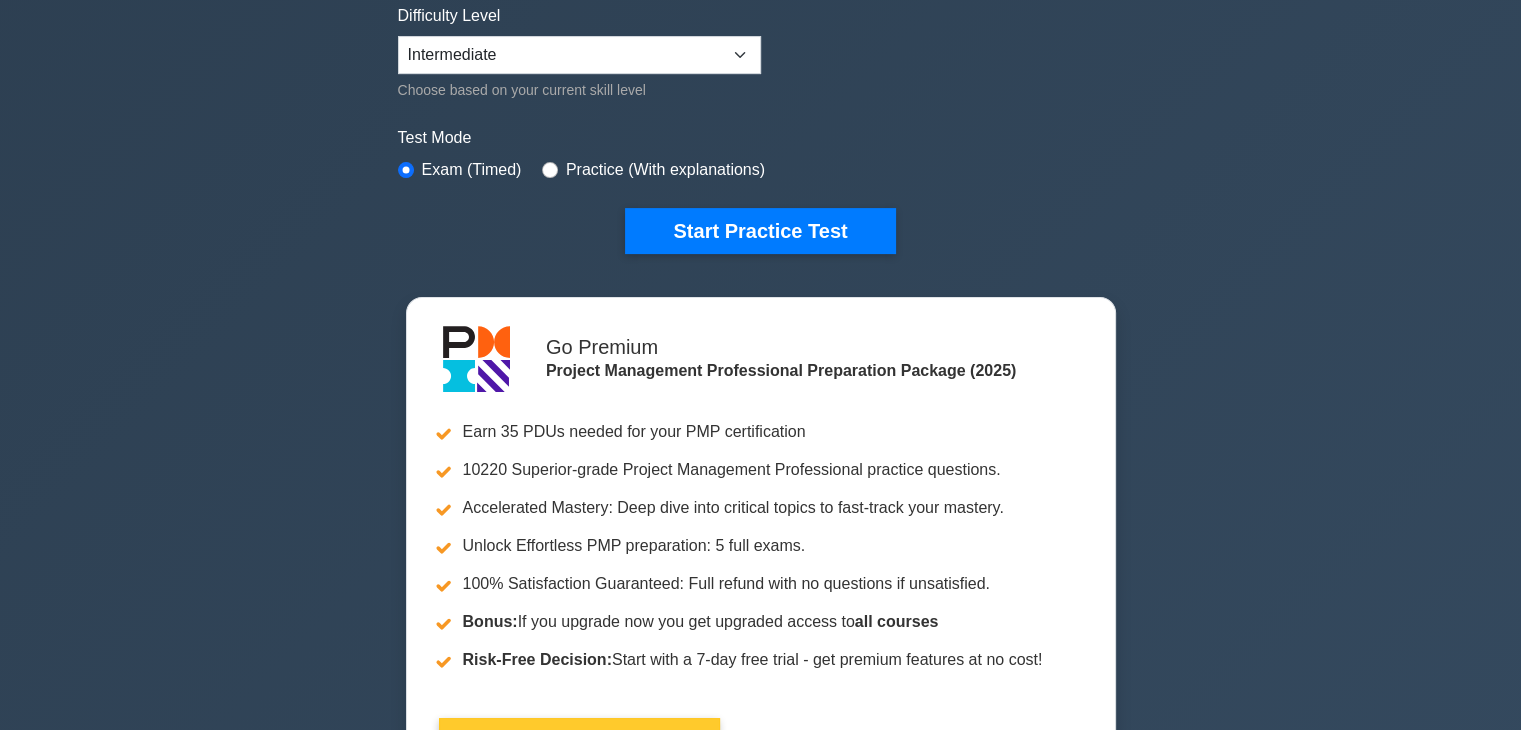 scroll, scrollTop: 100, scrollLeft: 0, axis: vertical 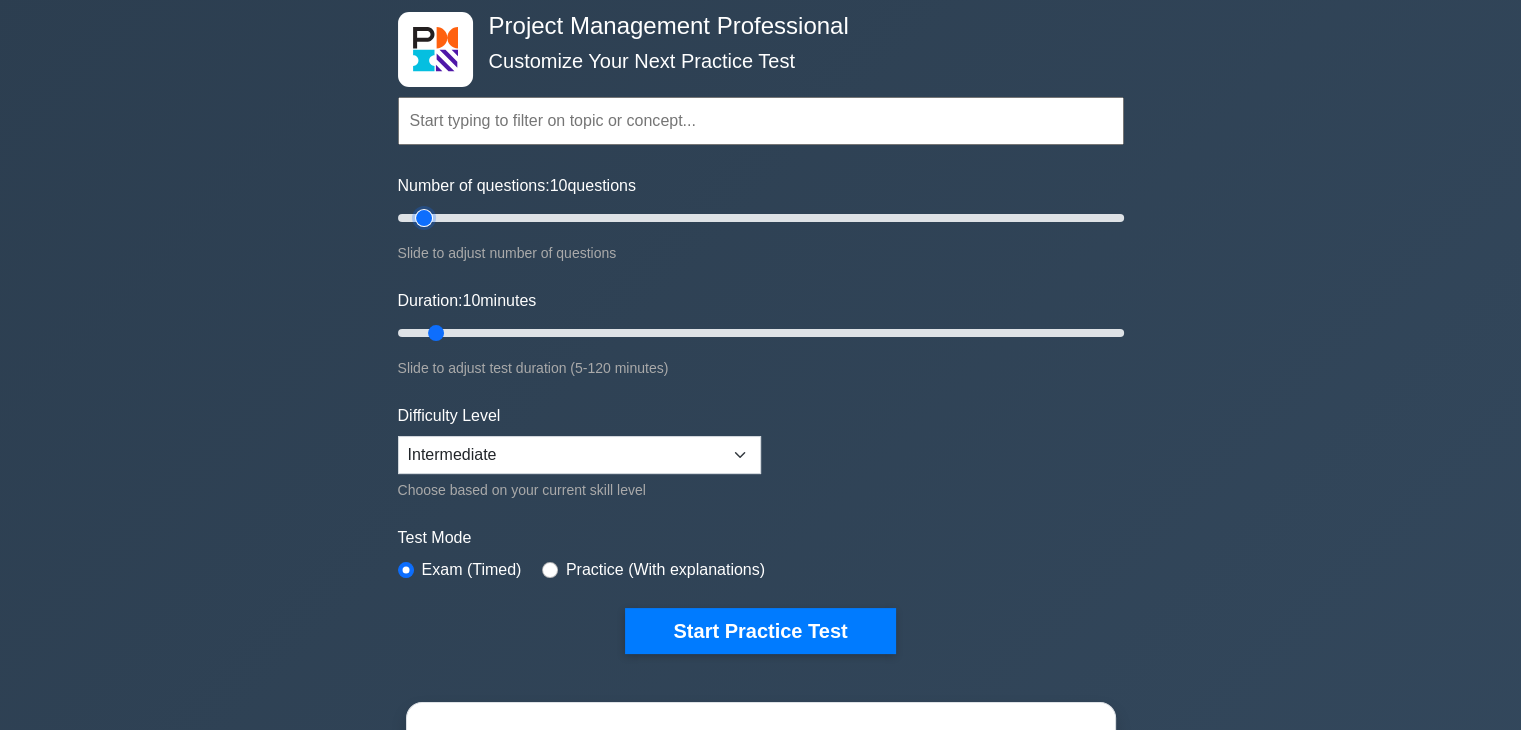 drag, startPoint x: 464, startPoint y: 216, endPoint x: 427, endPoint y: 256, distance: 54.48853 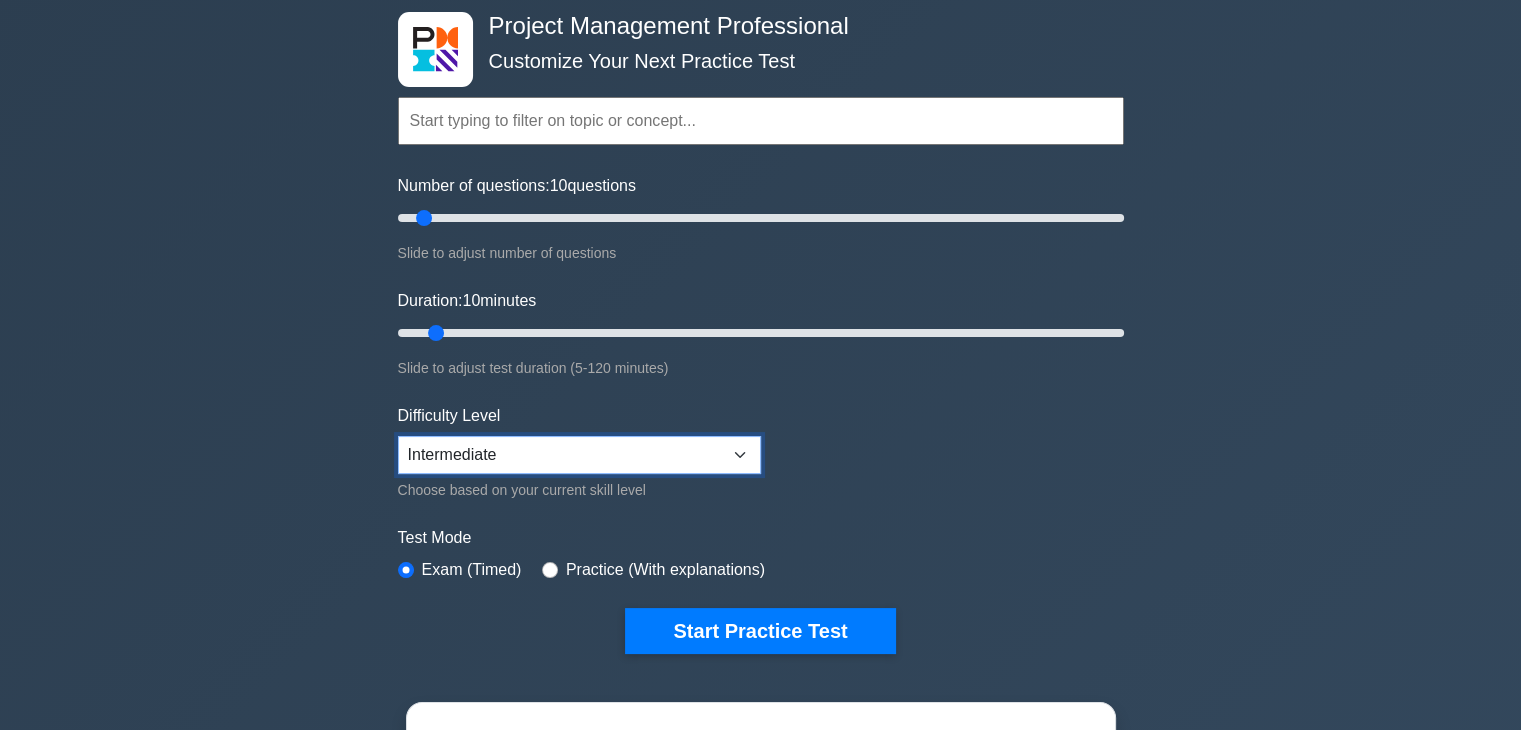 click on "Beginner
Intermediate
Expert" at bounding box center (579, 455) 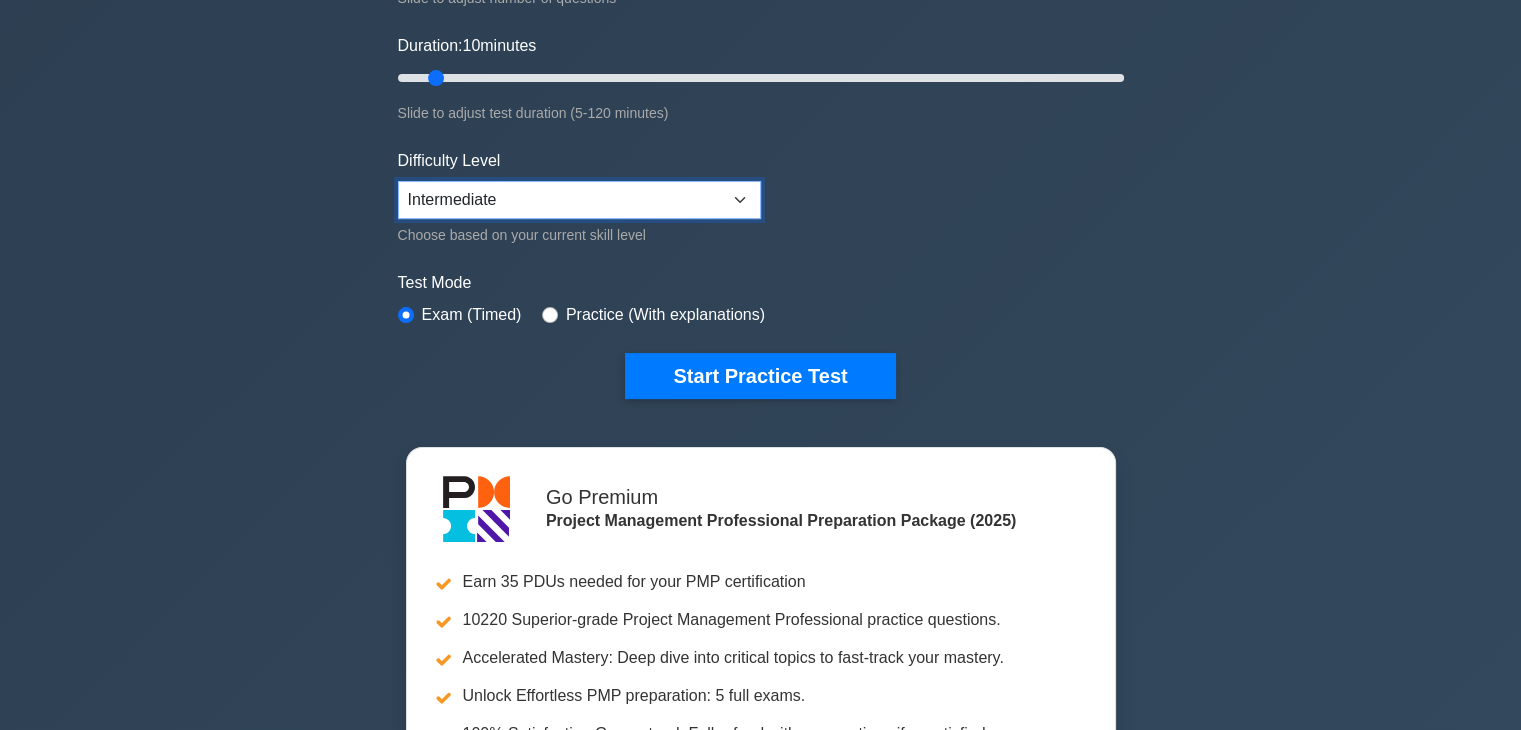 scroll, scrollTop: 400, scrollLeft: 0, axis: vertical 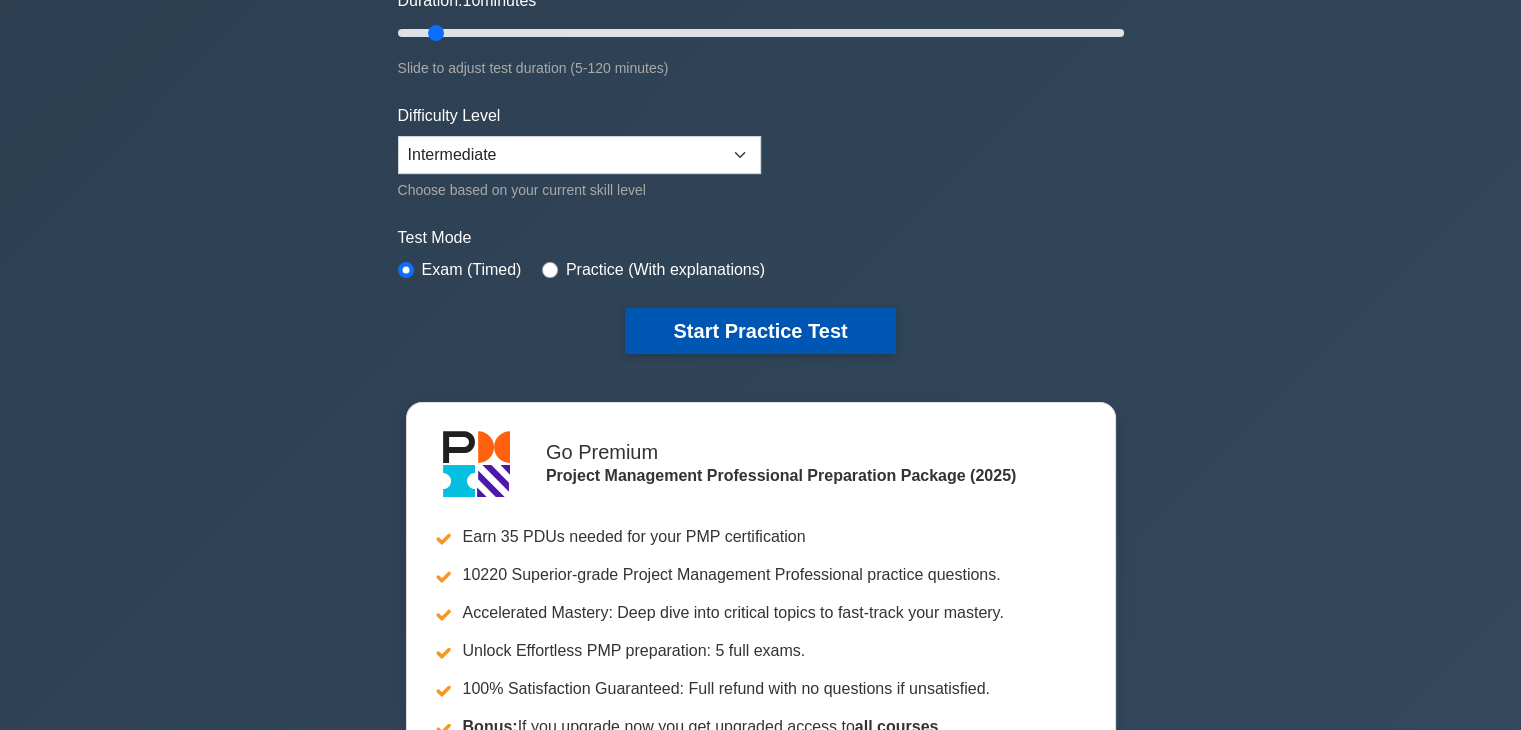 click on "Start Practice Test" at bounding box center [760, 331] 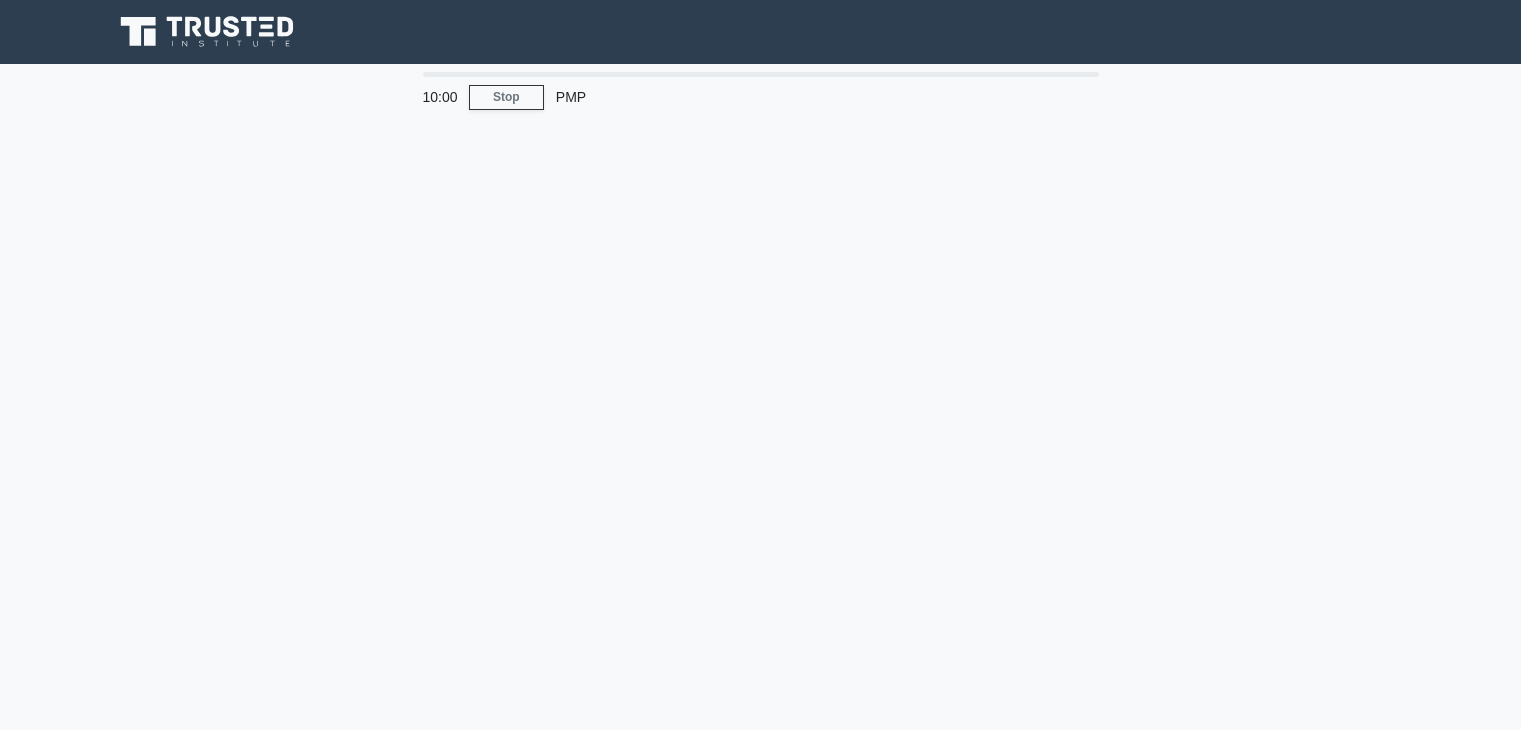 scroll, scrollTop: 0, scrollLeft: 0, axis: both 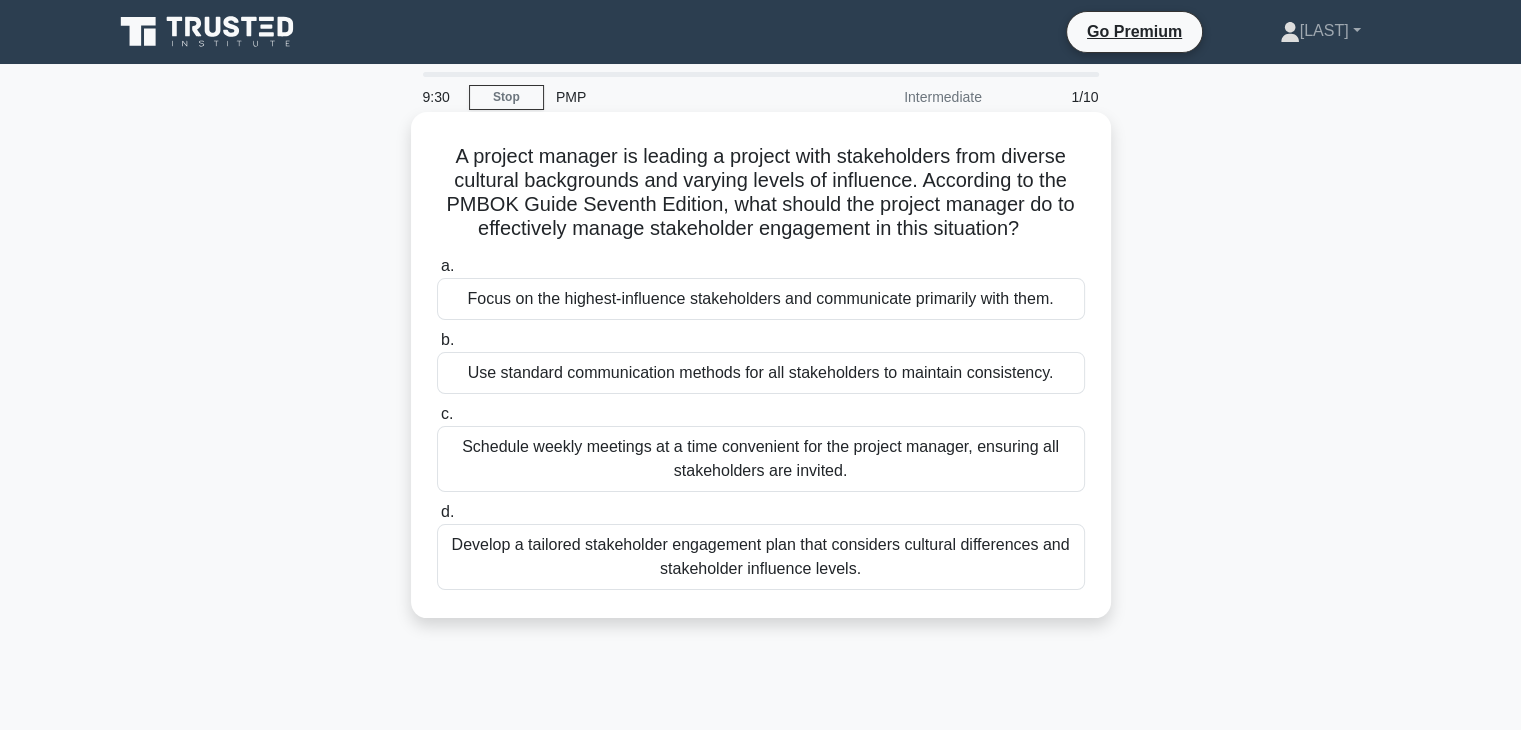 click on "Develop a tailored stakeholder engagement plan that considers cultural differences and stakeholder influence levels." at bounding box center [761, 557] 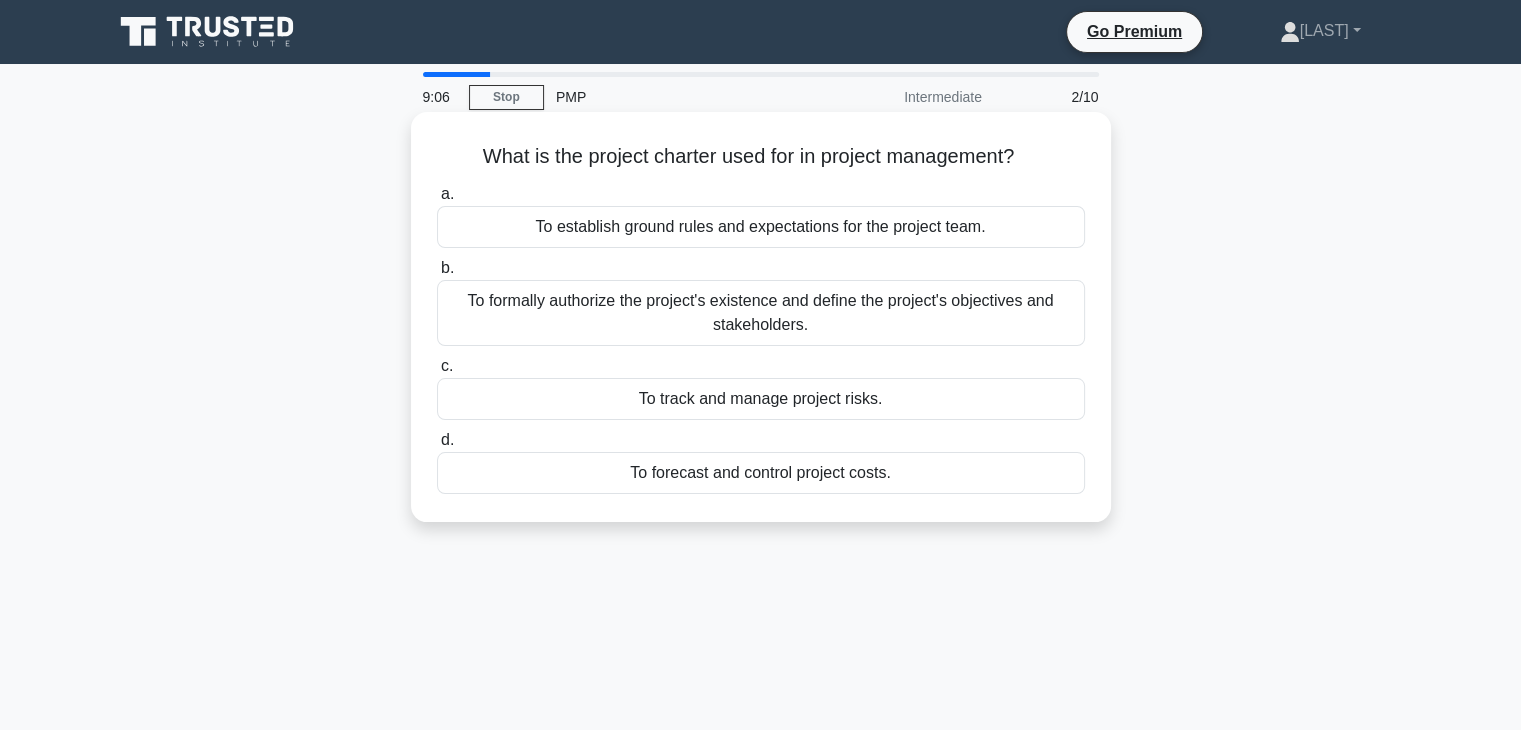 click on "To formally authorize the project's existence and define the project's objectives and stakeholders." at bounding box center [761, 313] 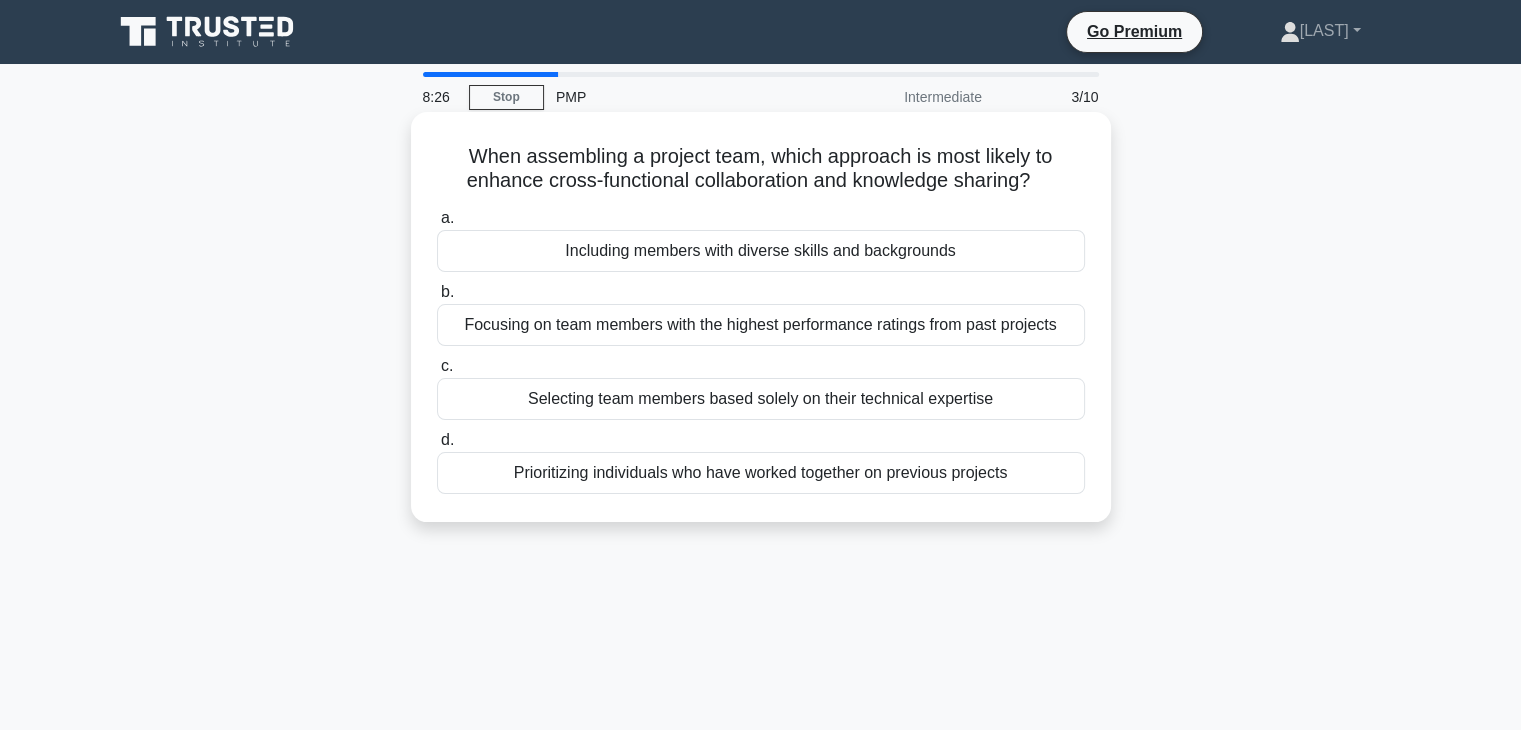 click on "Including members with diverse skills and backgrounds" at bounding box center [761, 251] 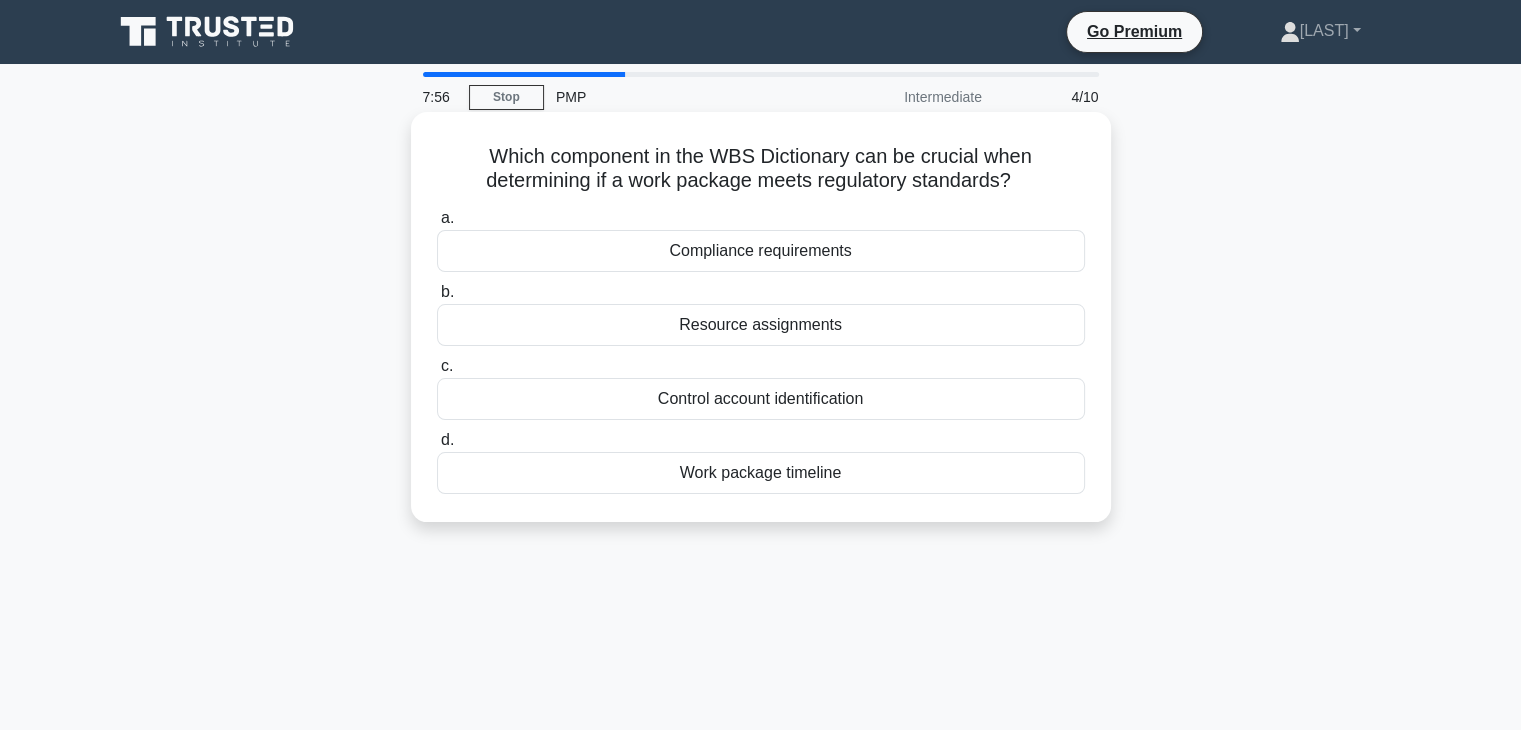 click on "Control account identification" at bounding box center (761, 399) 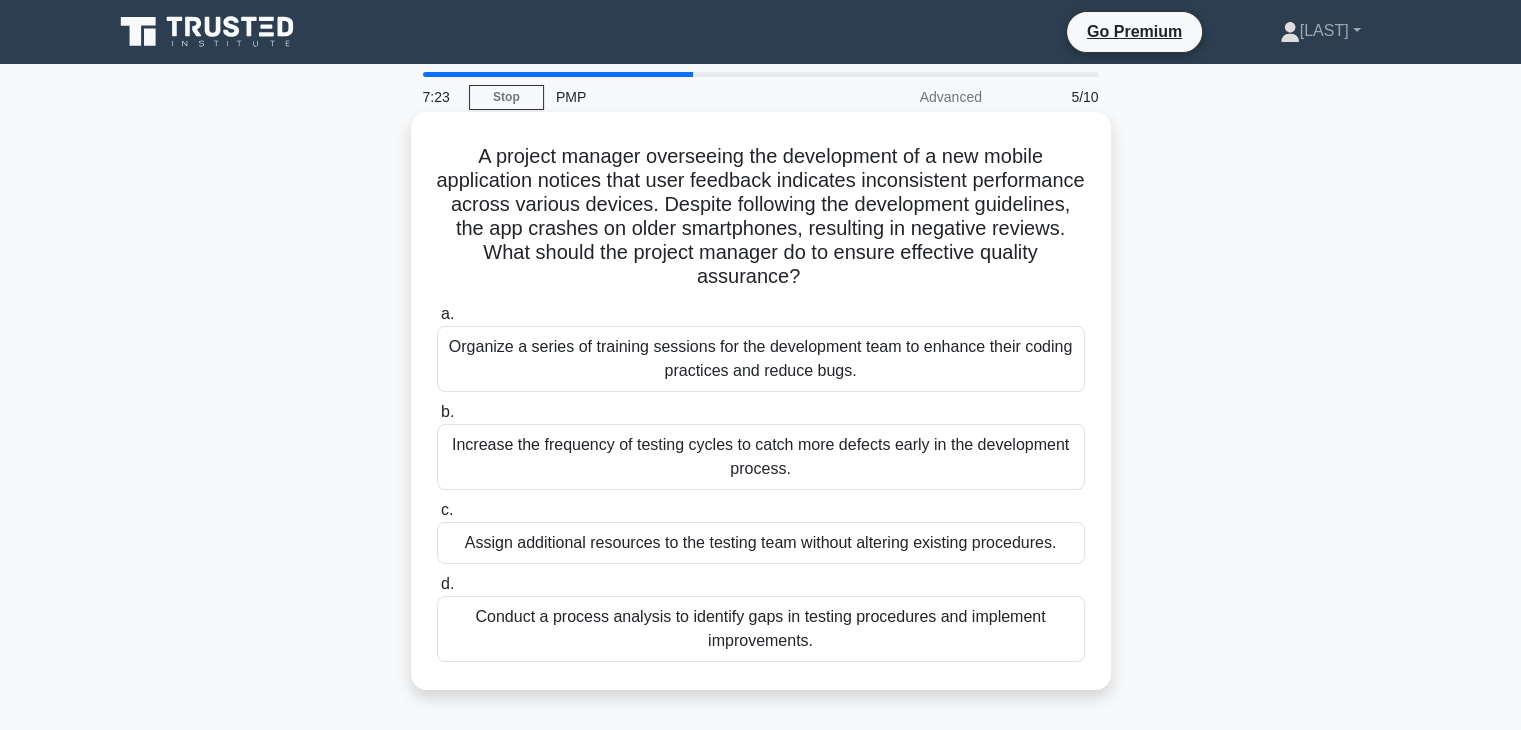 click on "Conduct a process analysis to identify gaps in testing procedures and implement improvements." at bounding box center [761, 629] 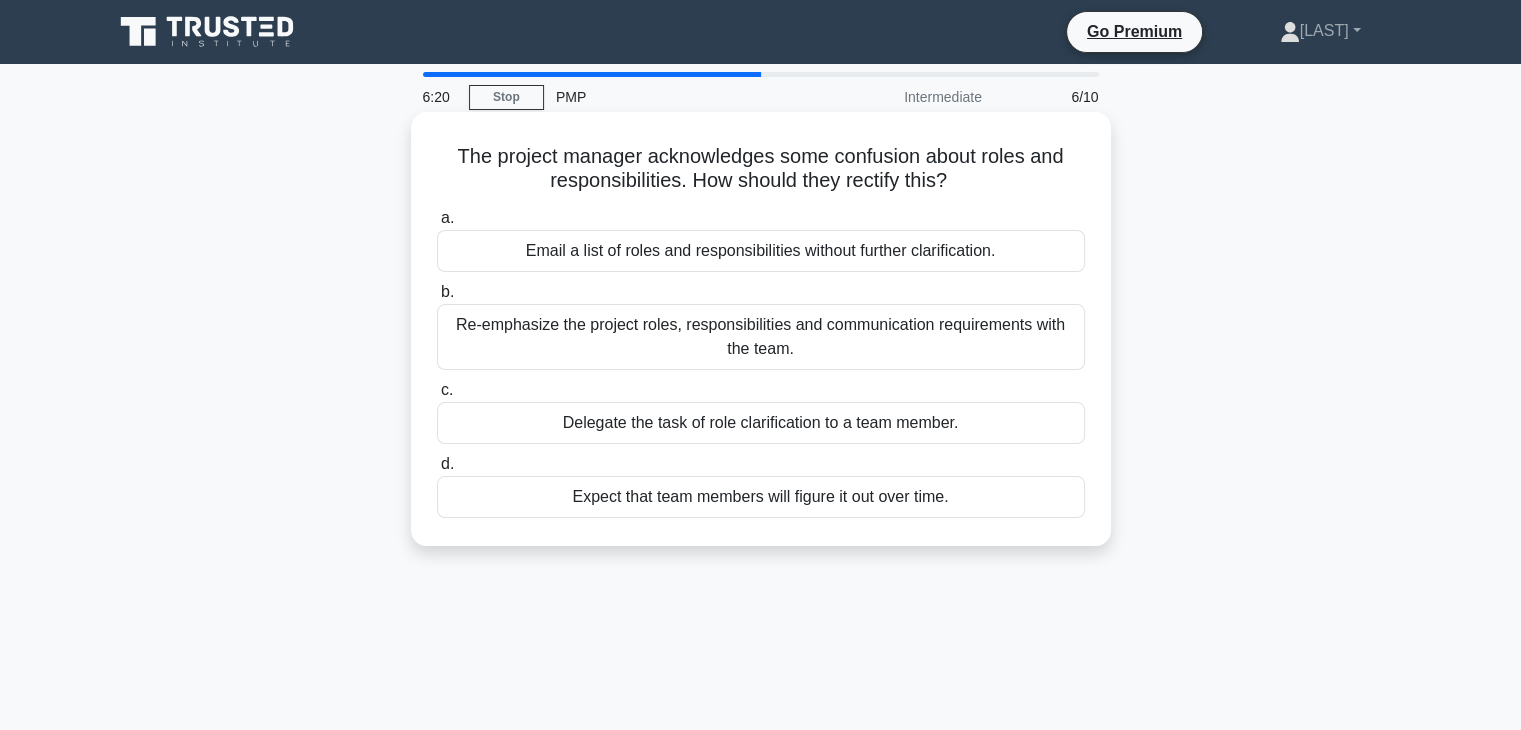 click on "Re-emphasize the project roles, responsibilities and communication requirements with the team." at bounding box center (761, 337) 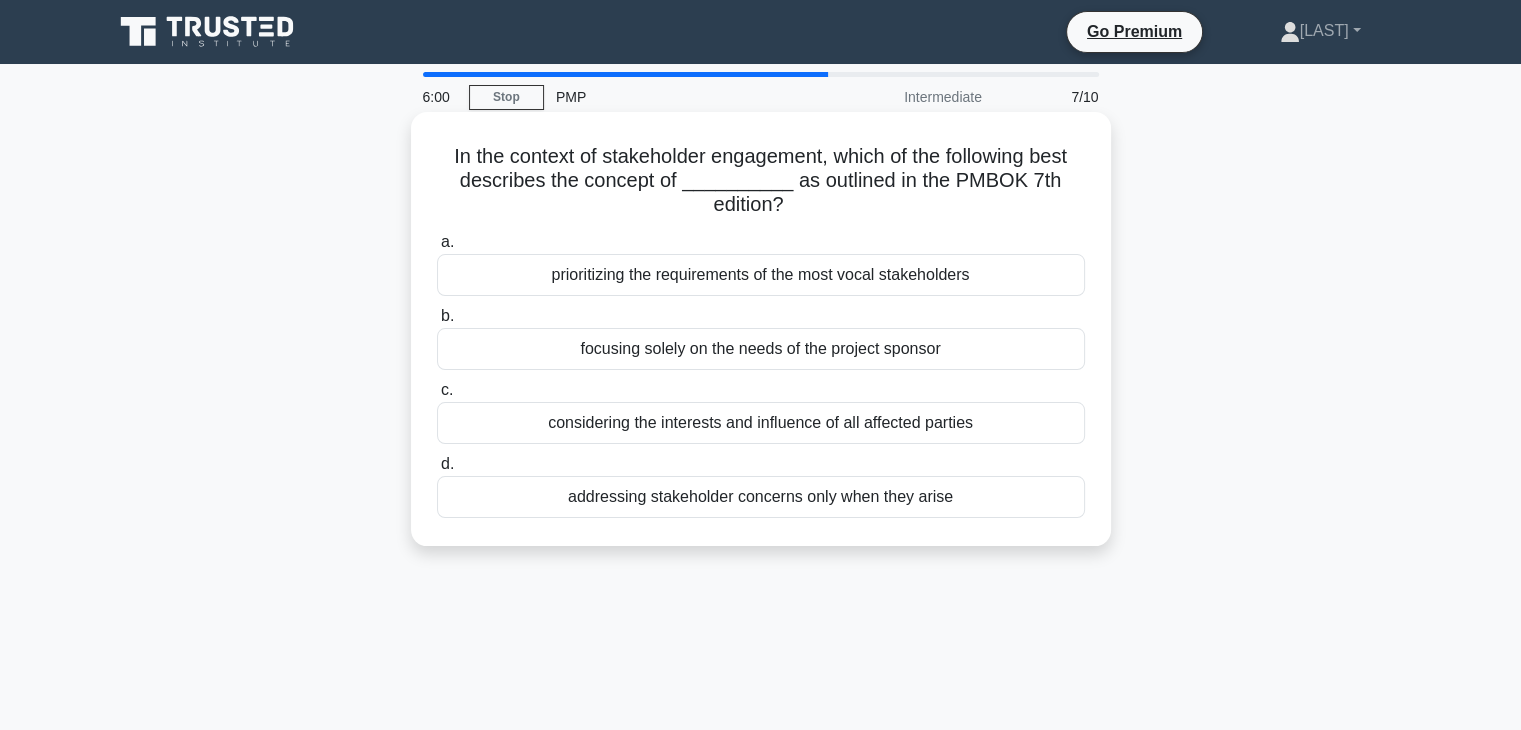 click on "considering the interests and influence of all affected parties" at bounding box center (761, 423) 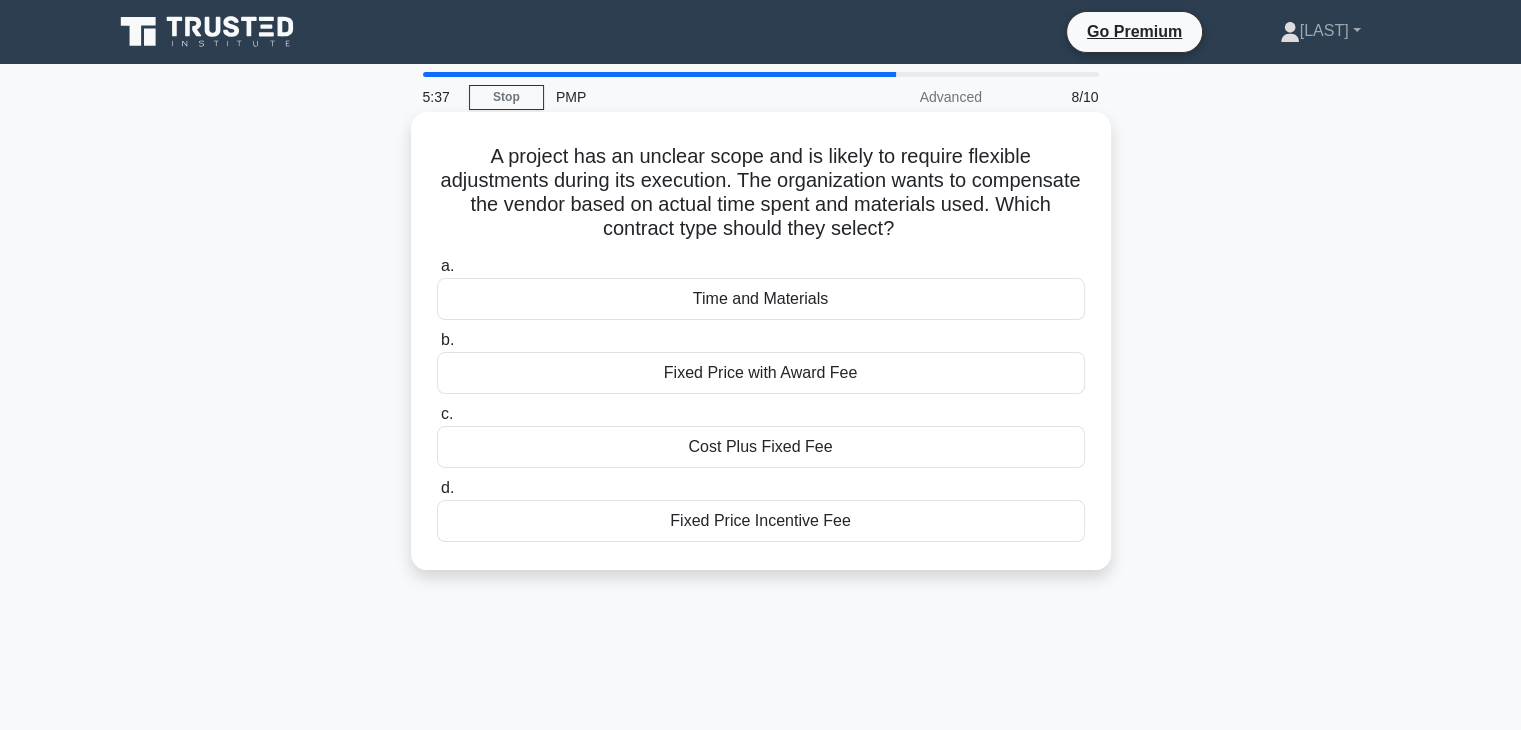 click on "Cost Plus Fixed Fee" at bounding box center (761, 447) 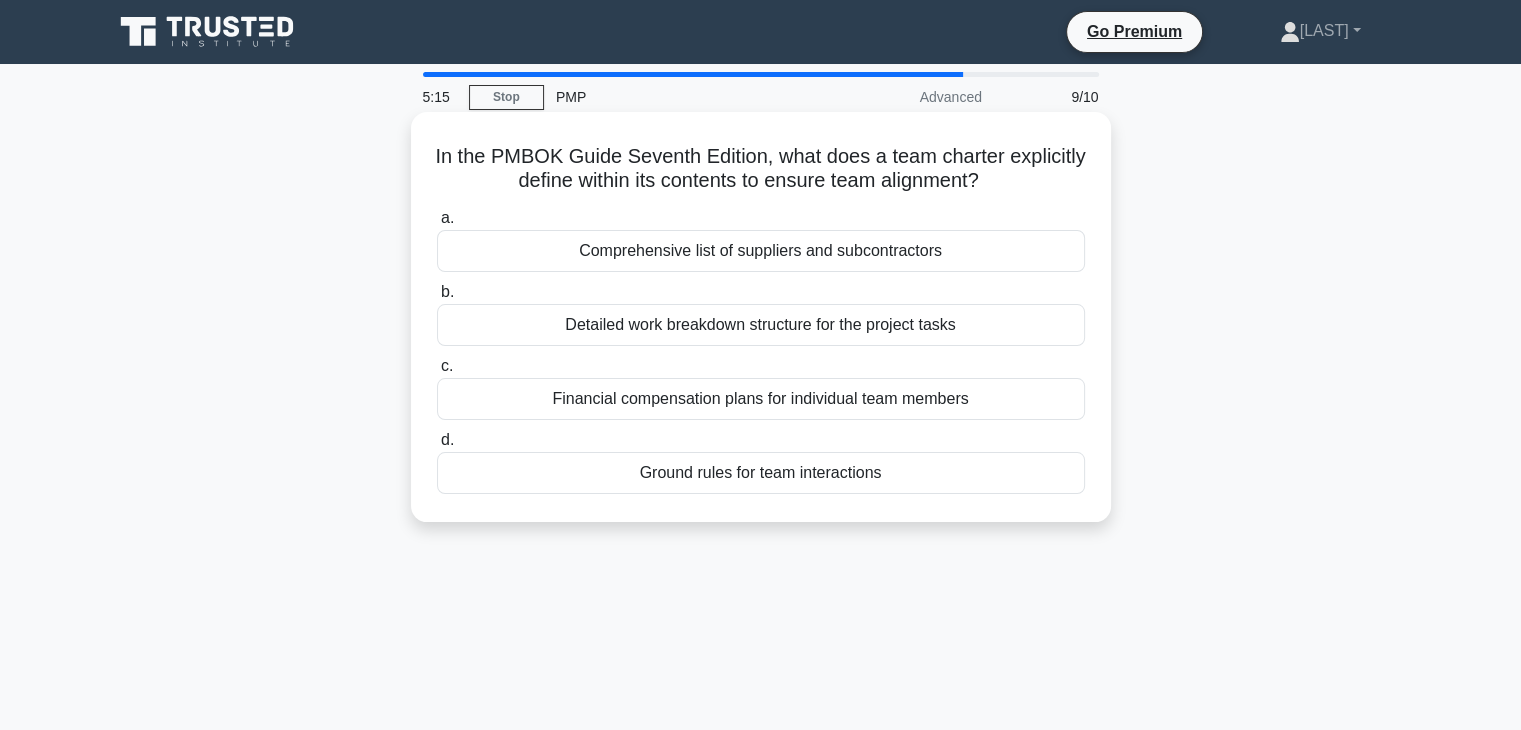 click on "Ground rules for team interactions" at bounding box center [761, 473] 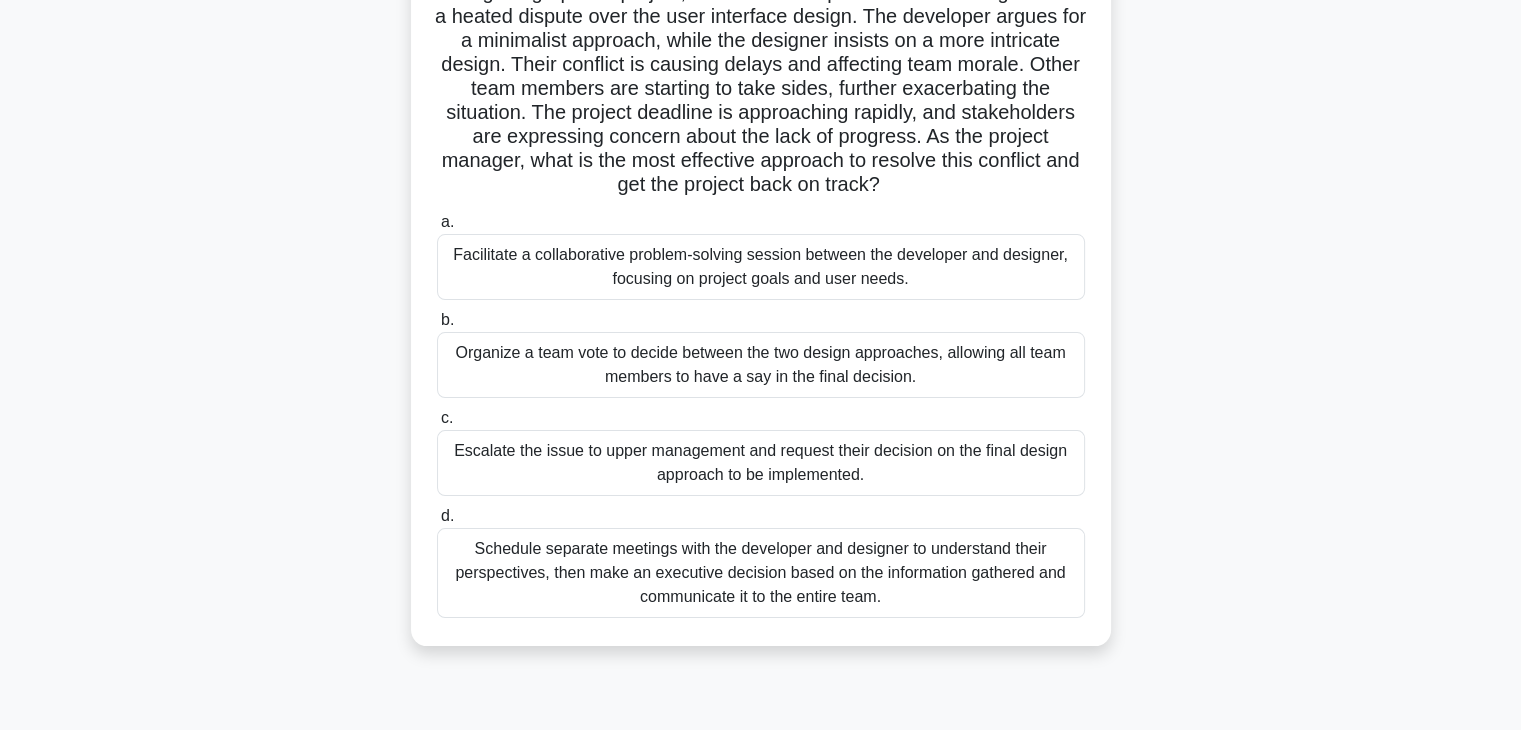 scroll, scrollTop: 200, scrollLeft: 0, axis: vertical 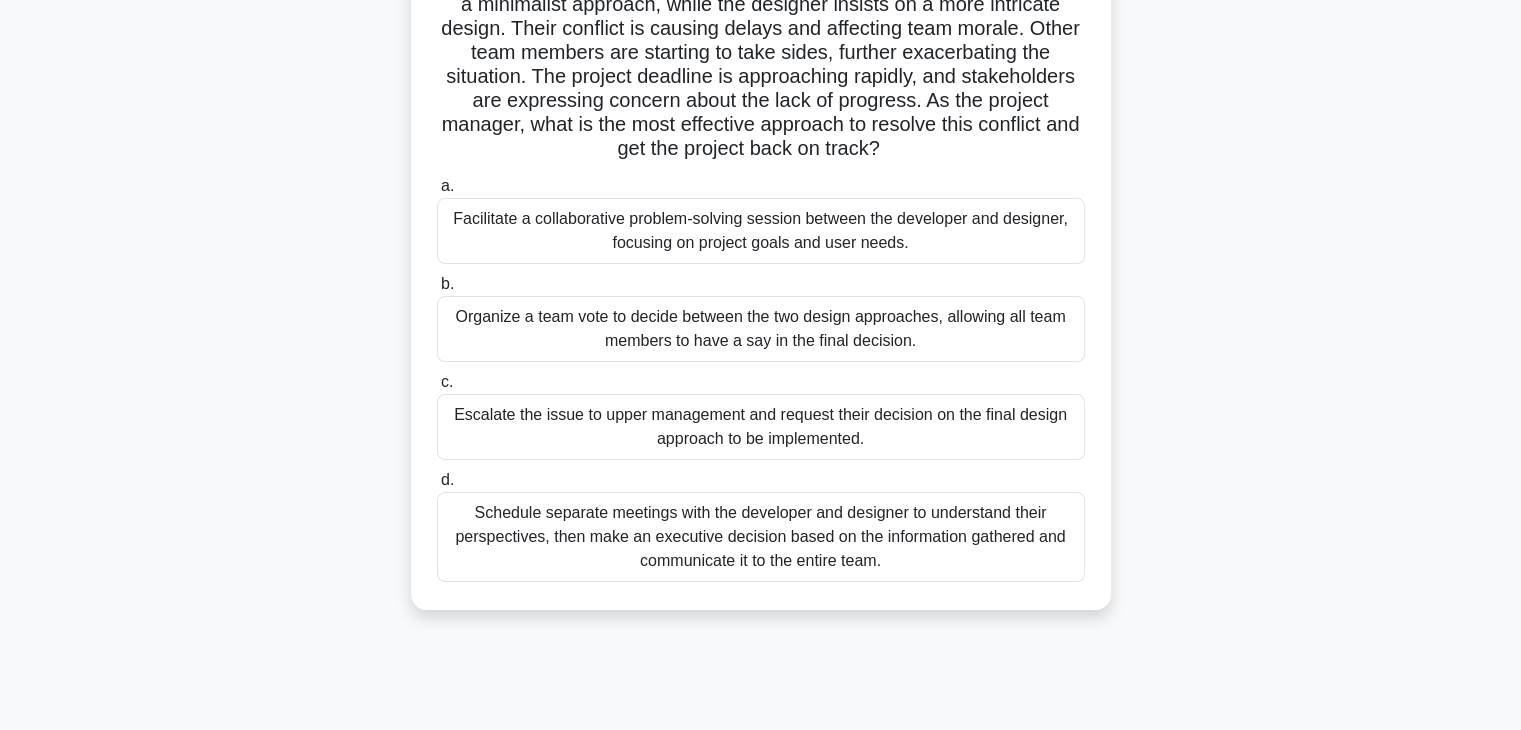 click on "Schedule separate meetings with the developer and designer to understand their perspectives, then make an executive decision based on the information gathered and communicate it to the entire team." at bounding box center (761, 537) 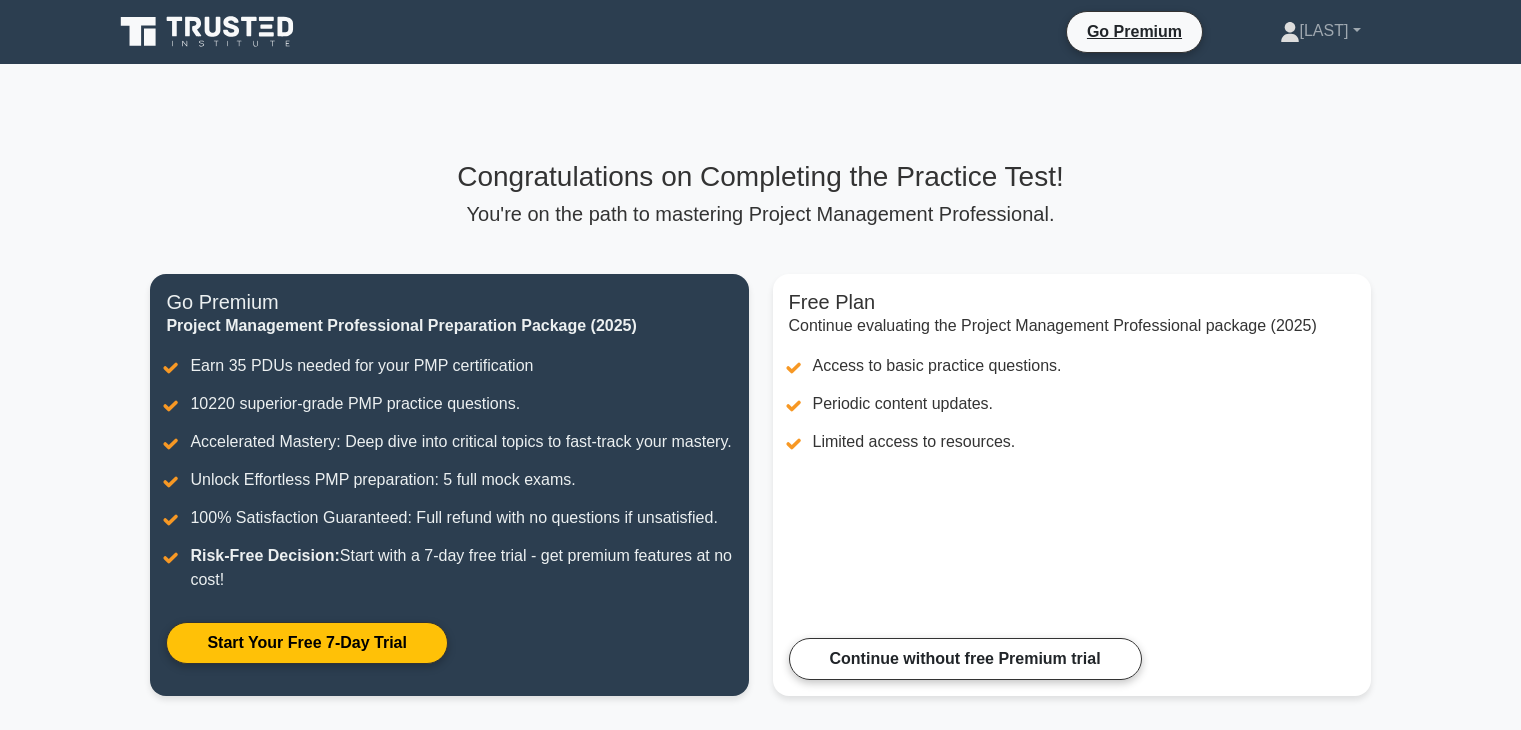 scroll, scrollTop: 0, scrollLeft: 0, axis: both 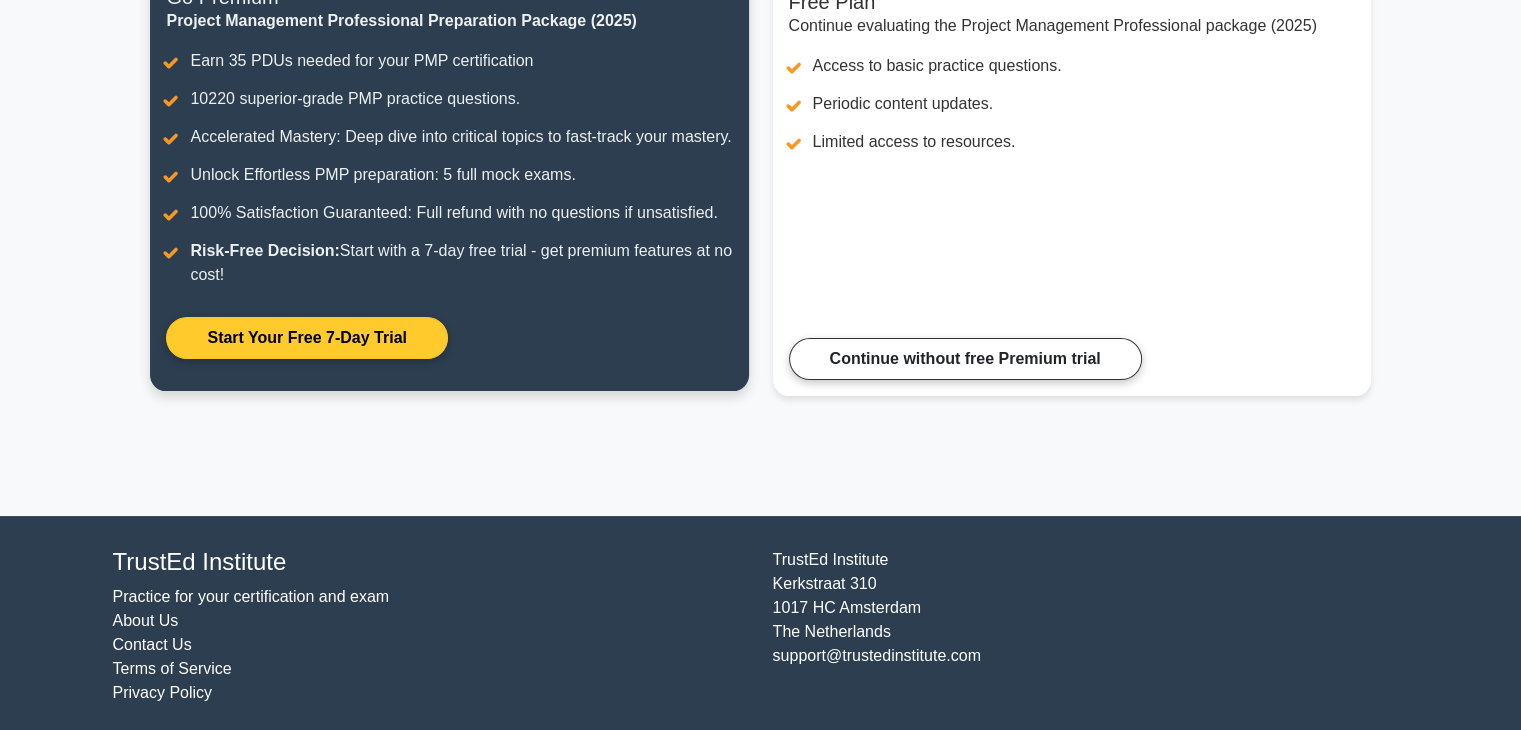 click on "Start Your Free 7-Day Trial" at bounding box center (306, 338) 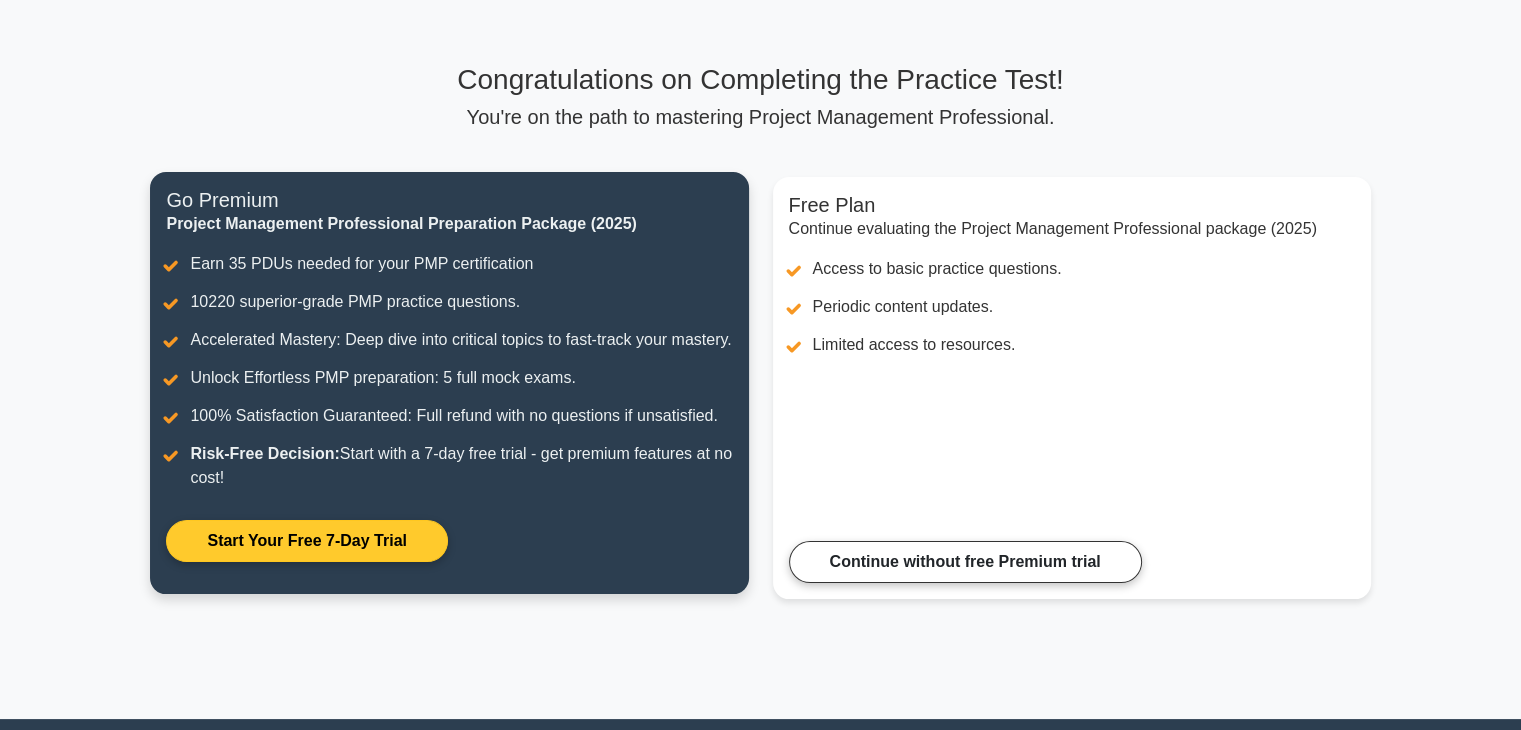 scroll, scrollTop: 300, scrollLeft: 0, axis: vertical 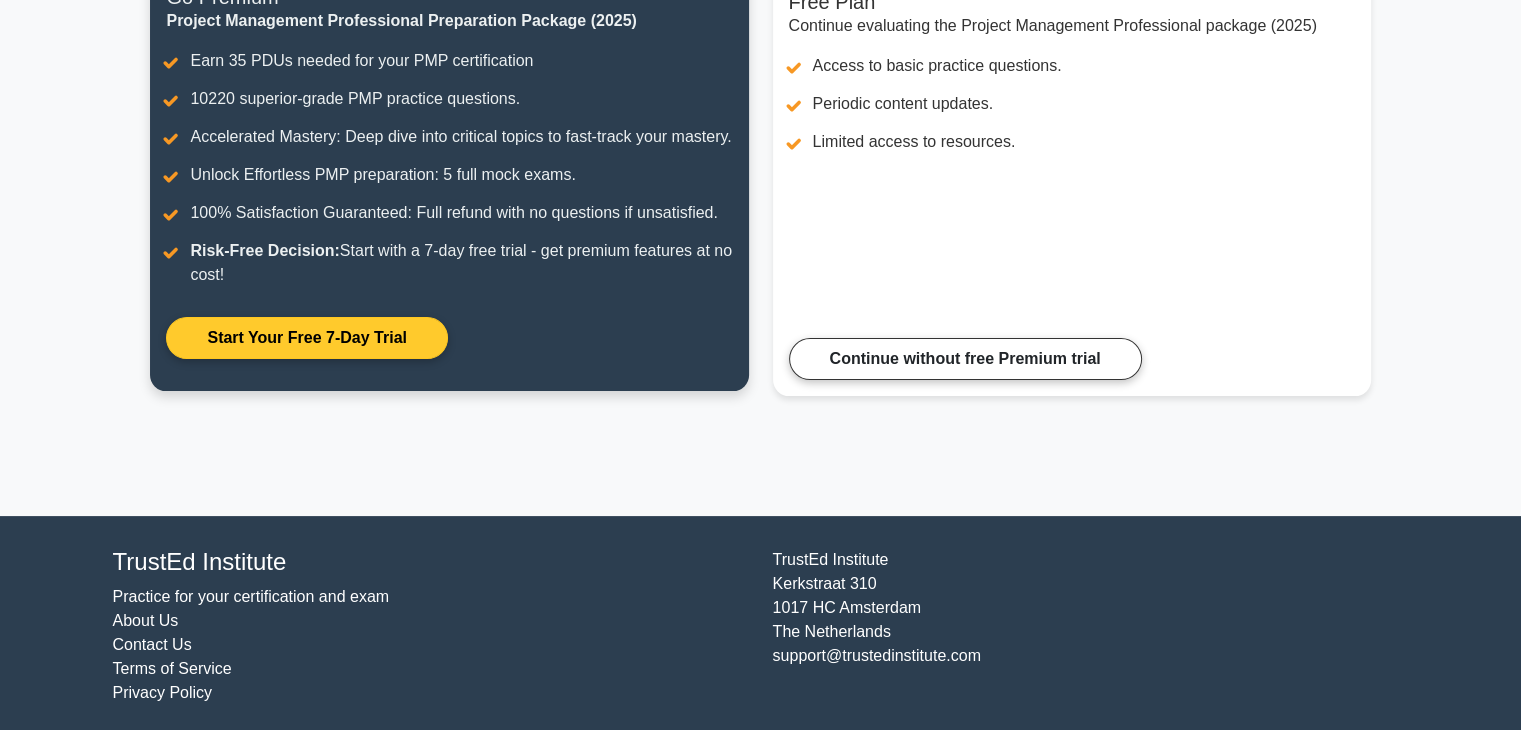click on "Start Your Free 7-Day Trial" at bounding box center (306, 338) 